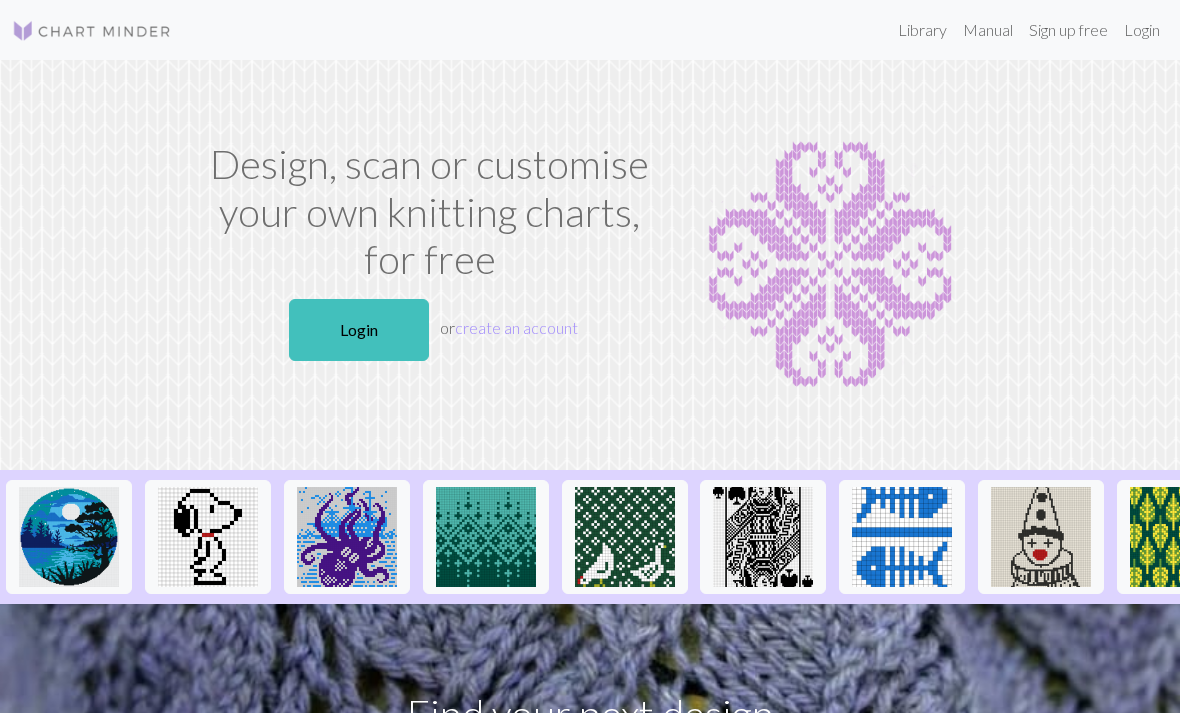 scroll, scrollTop: 0, scrollLeft: 0, axis: both 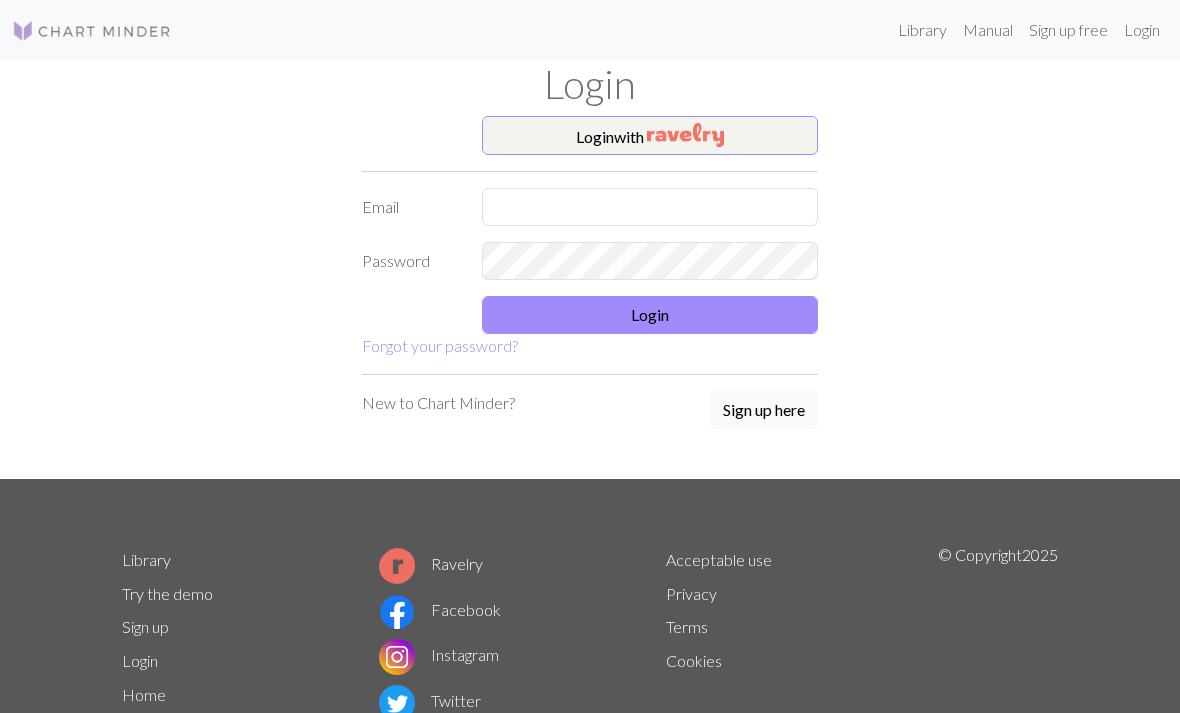 click at bounding box center [685, 135] 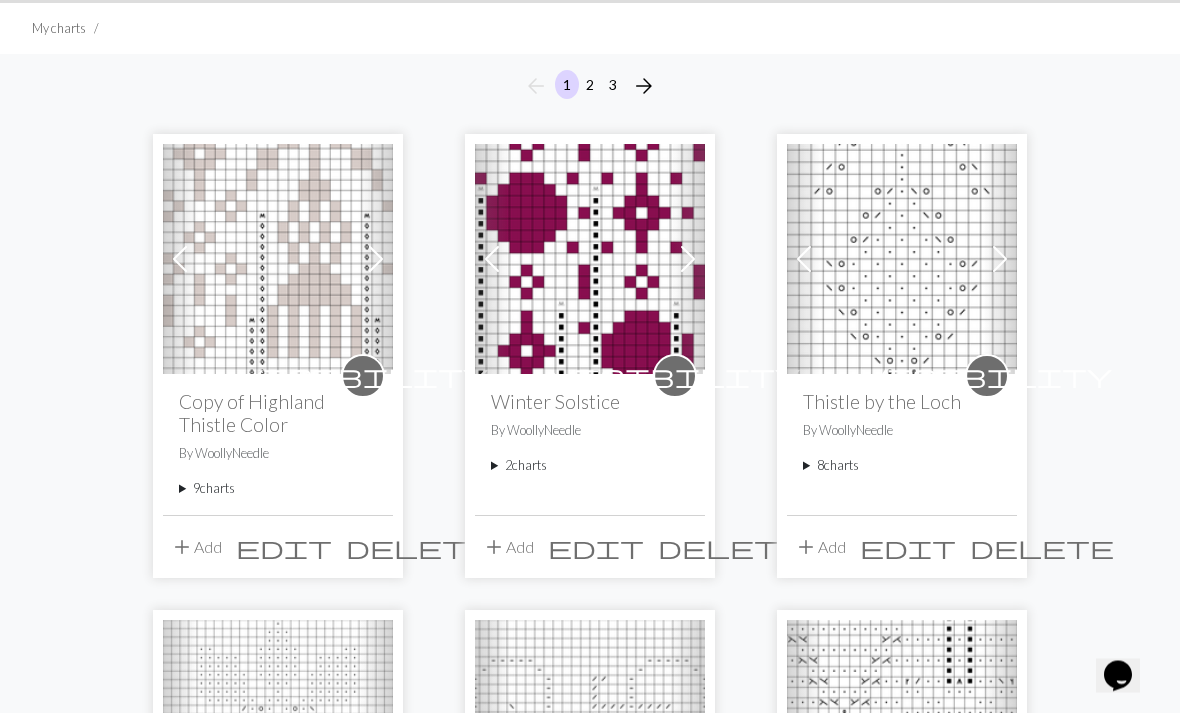 scroll, scrollTop: 129, scrollLeft: 0, axis: vertical 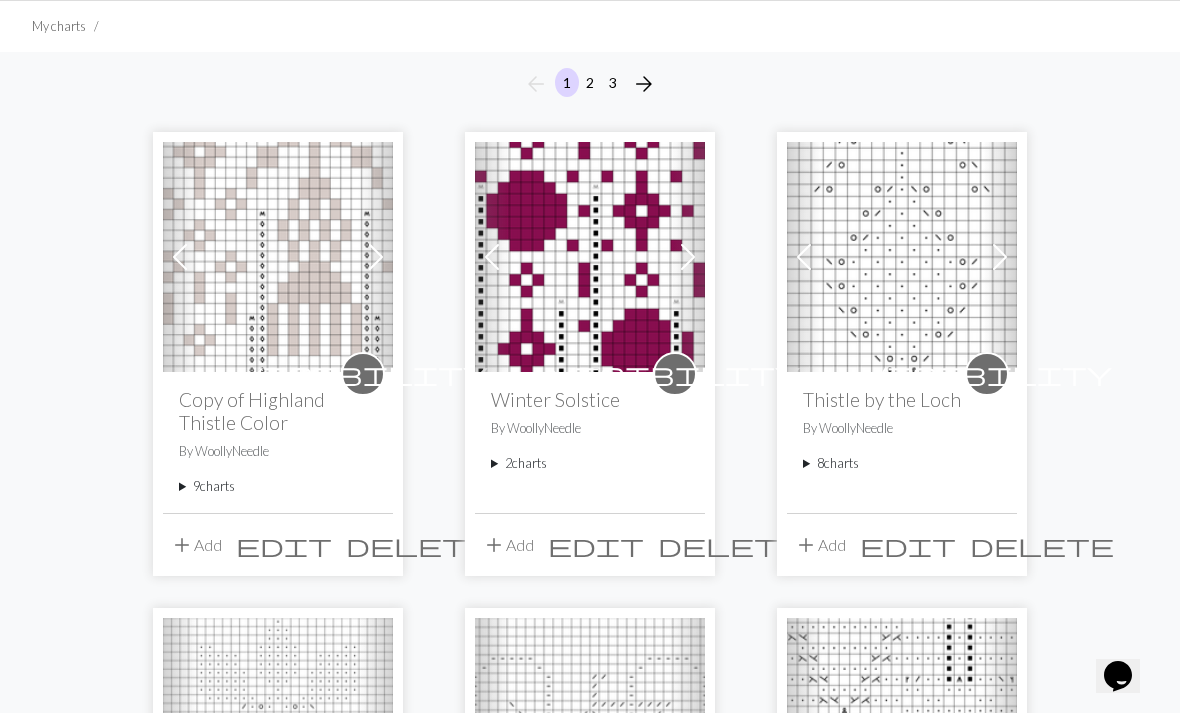 click on "9  charts" at bounding box center (278, 486) 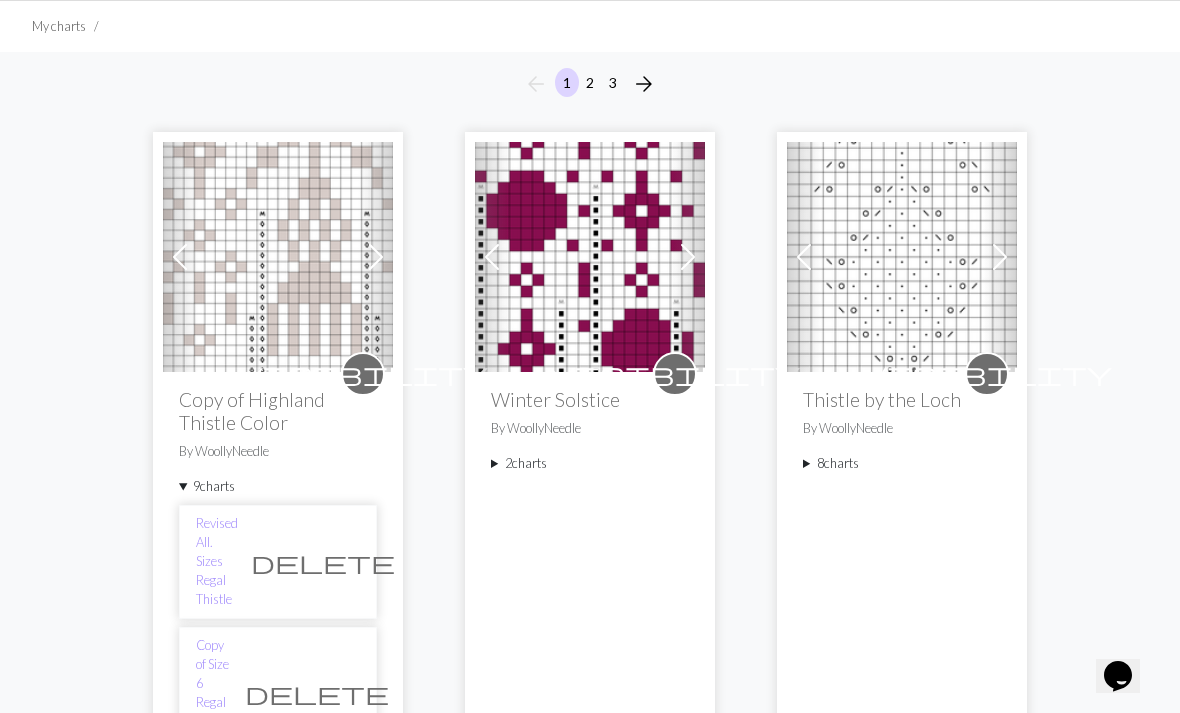 click on "Revised All. Sizes Regal Thistle" at bounding box center [217, 562] 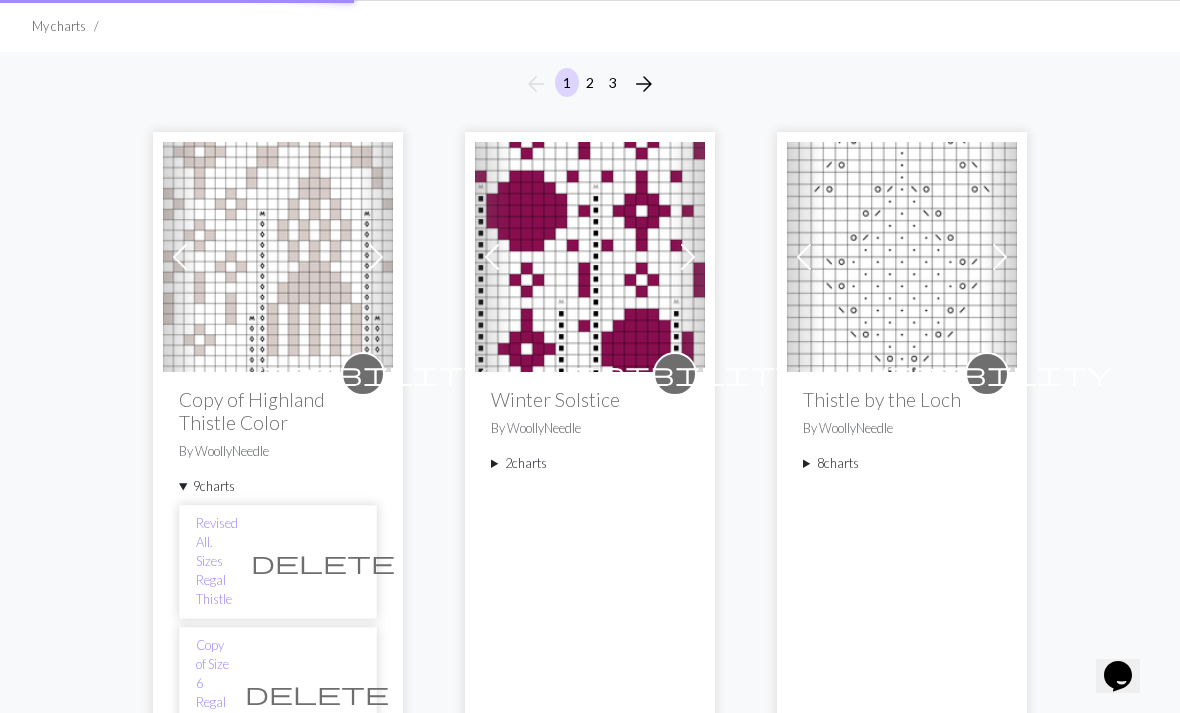 scroll, scrollTop: 0, scrollLeft: 0, axis: both 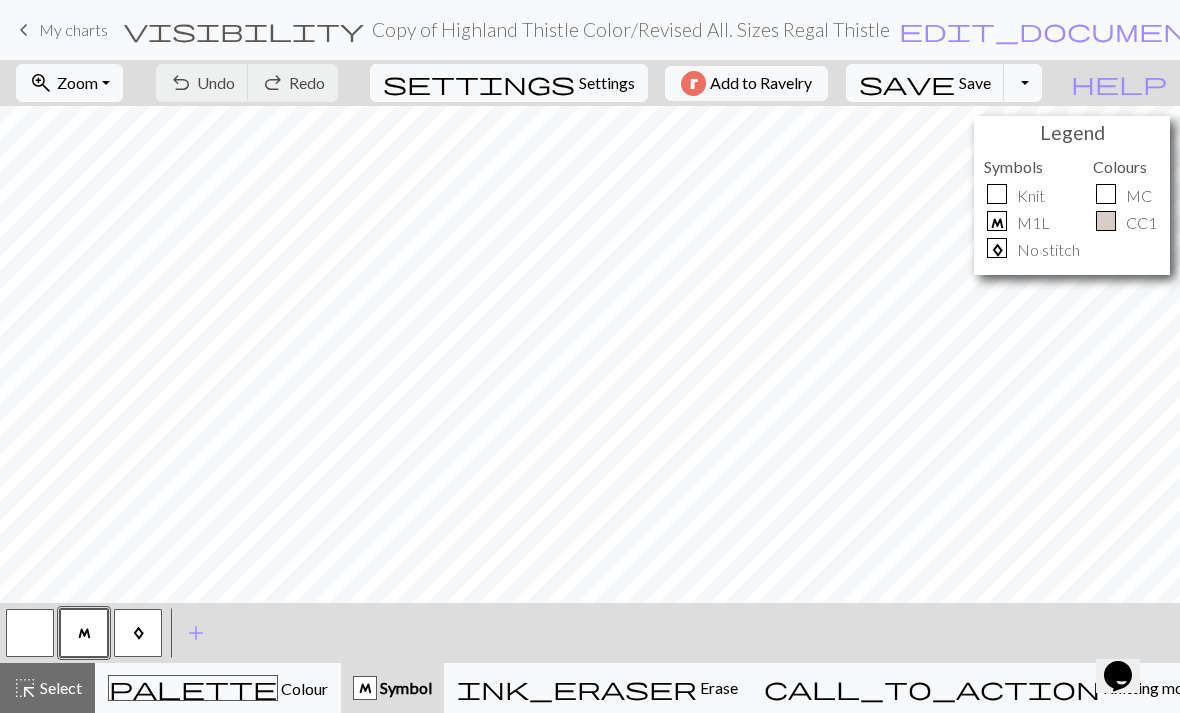 click on "zoom_in Zoom Zoom" at bounding box center (69, 83) 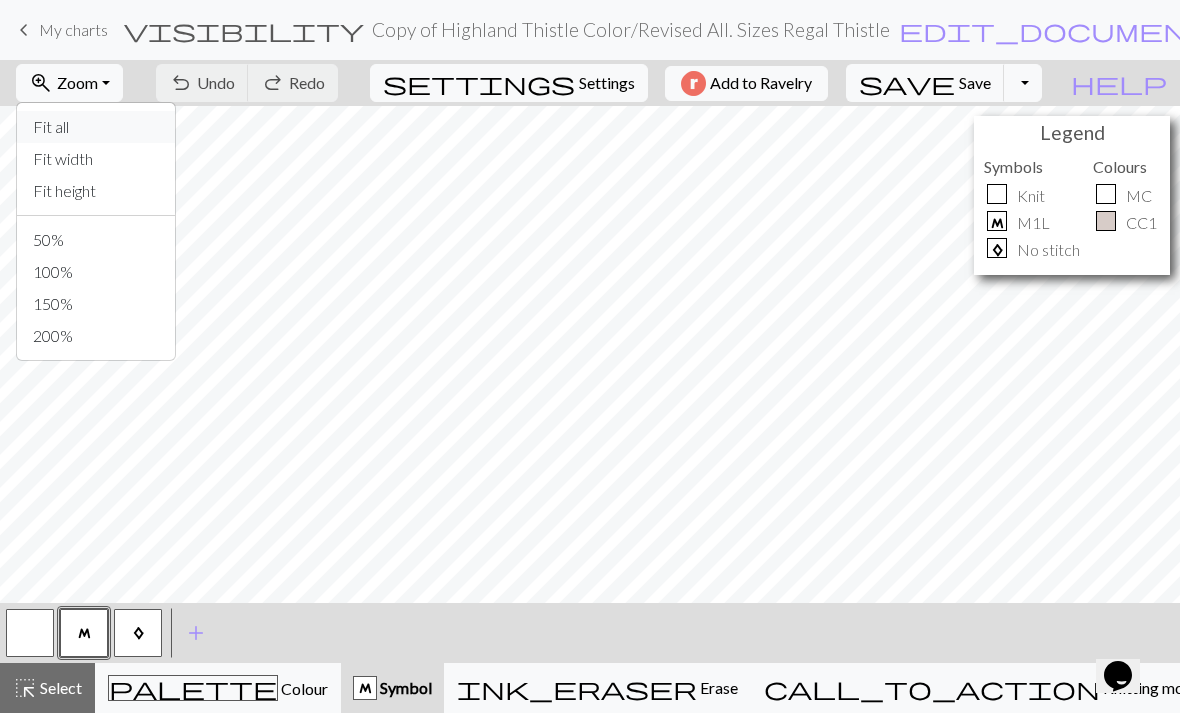click on "Fit all" at bounding box center [96, 127] 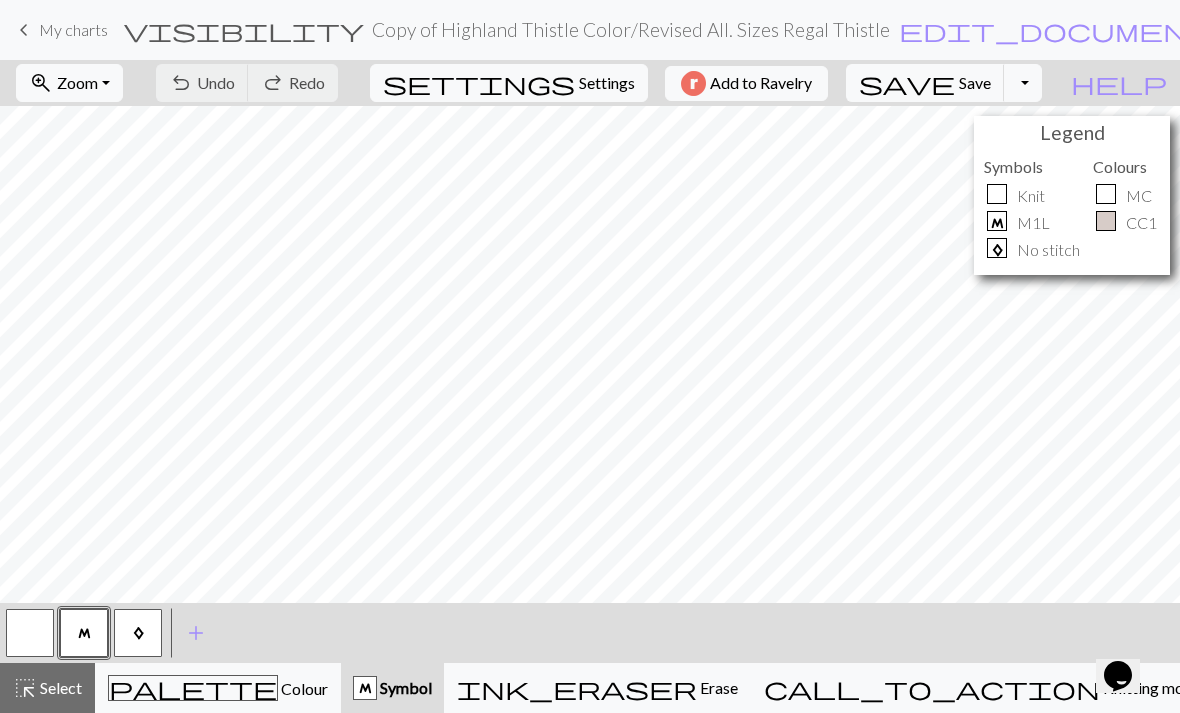 click on "Toggle Dropdown" at bounding box center (1023, 83) 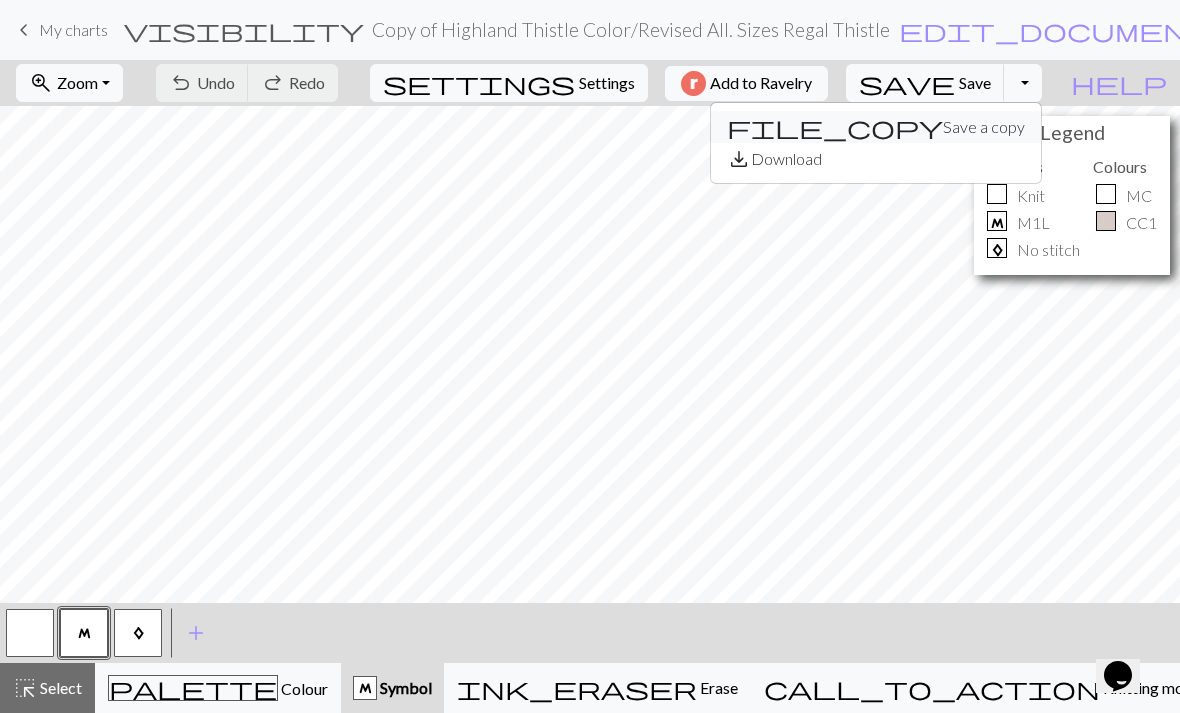 click on "file_copy  Save a copy" at bounding box center [876, 127] 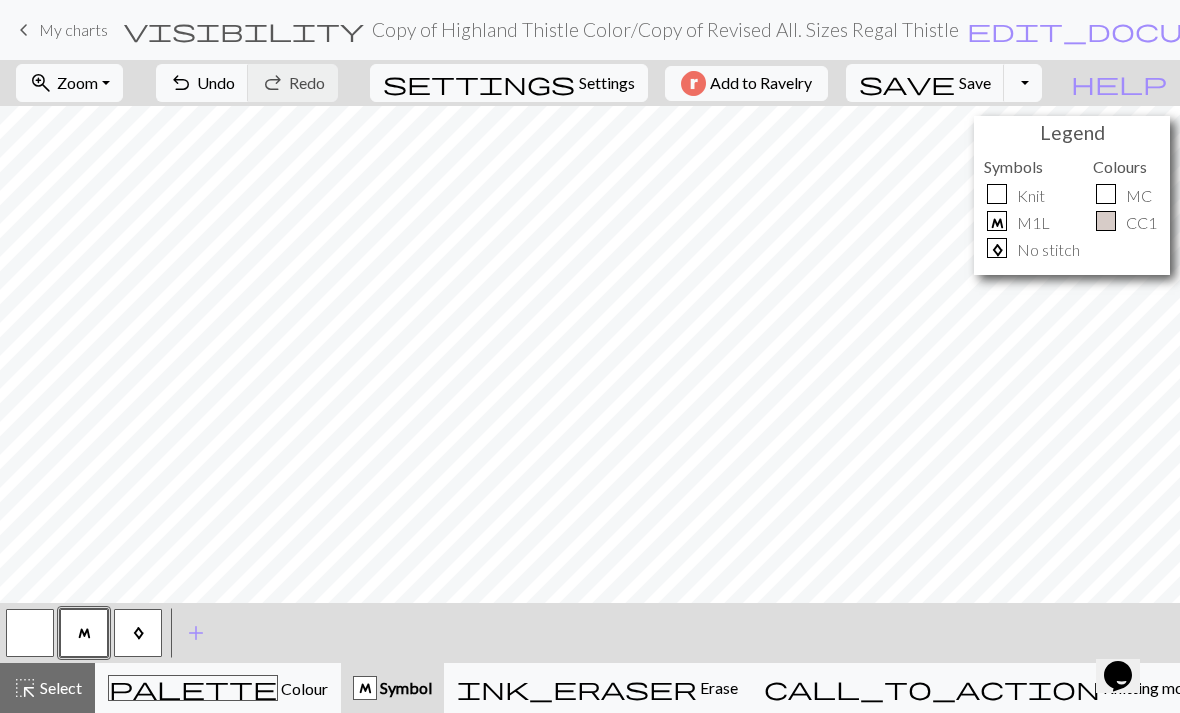 click on "My charts" at bounding box center [73, 29] 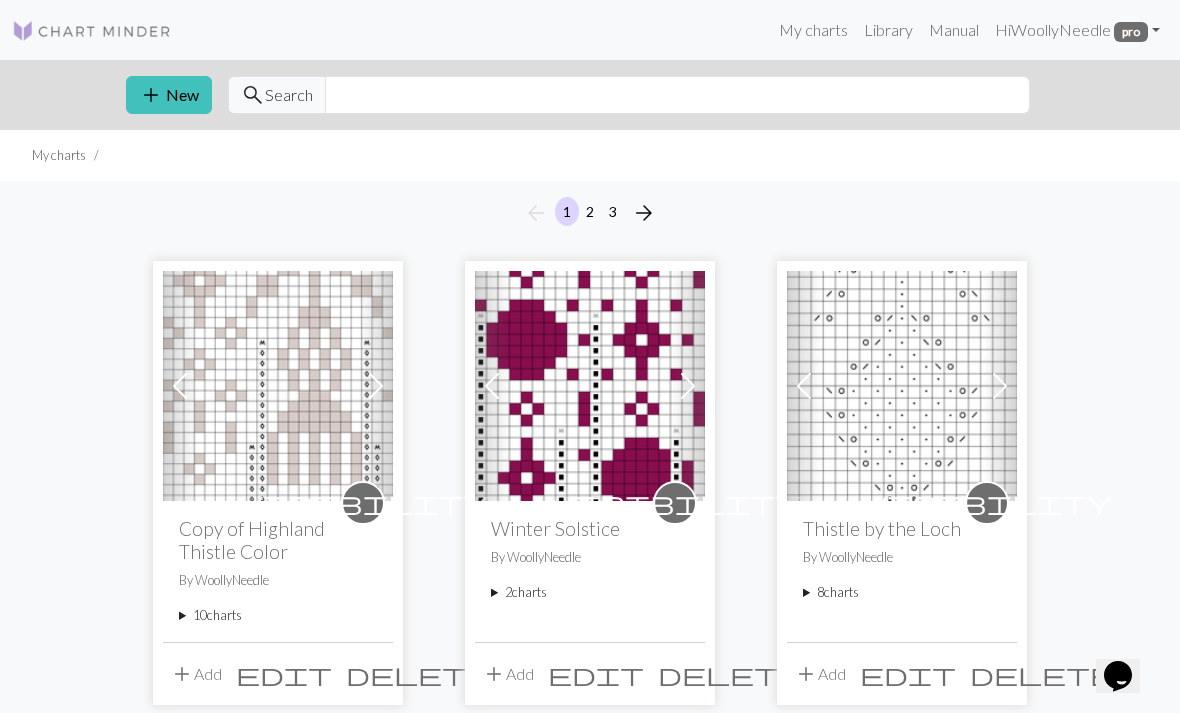click at bounding box center (278, 386) 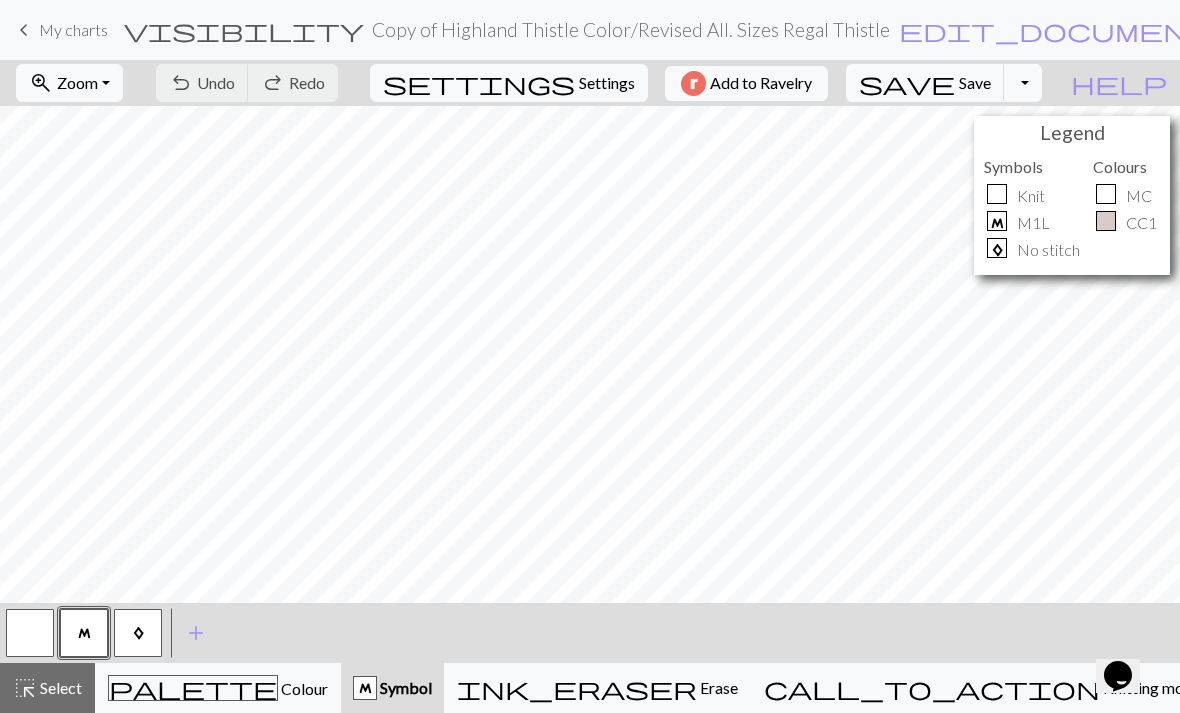 click on "My charts" at bounding box center (73, 29) 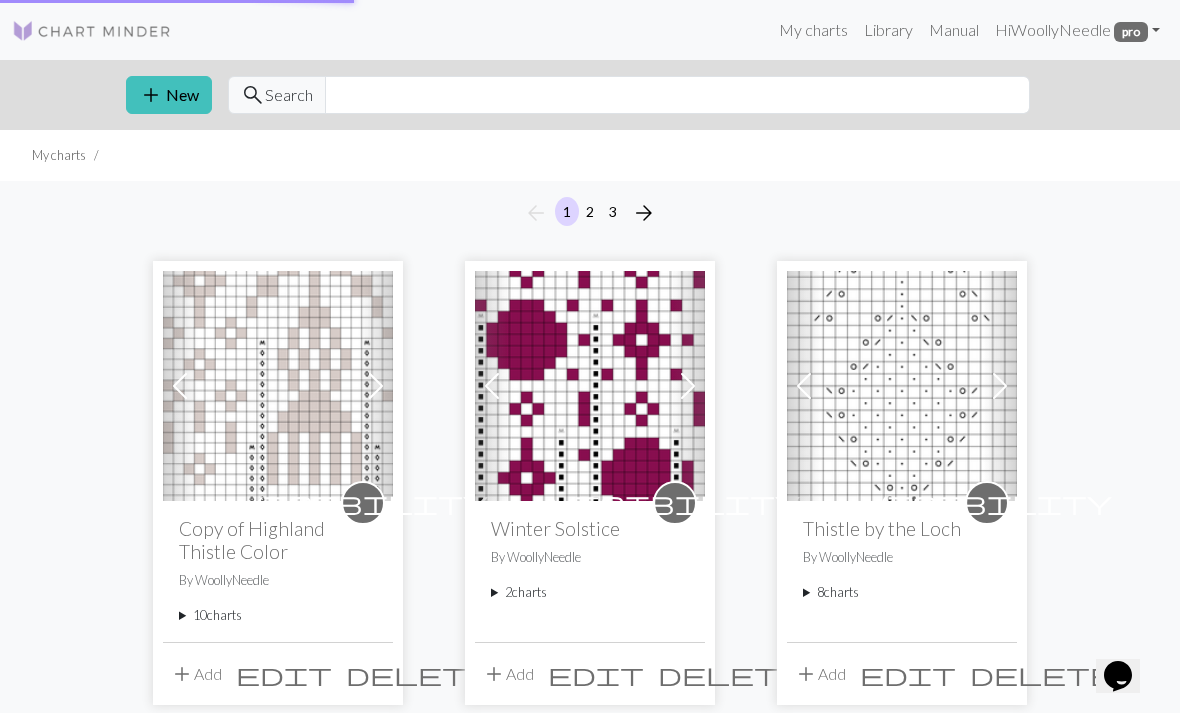 click at bounding box center [92, 31] 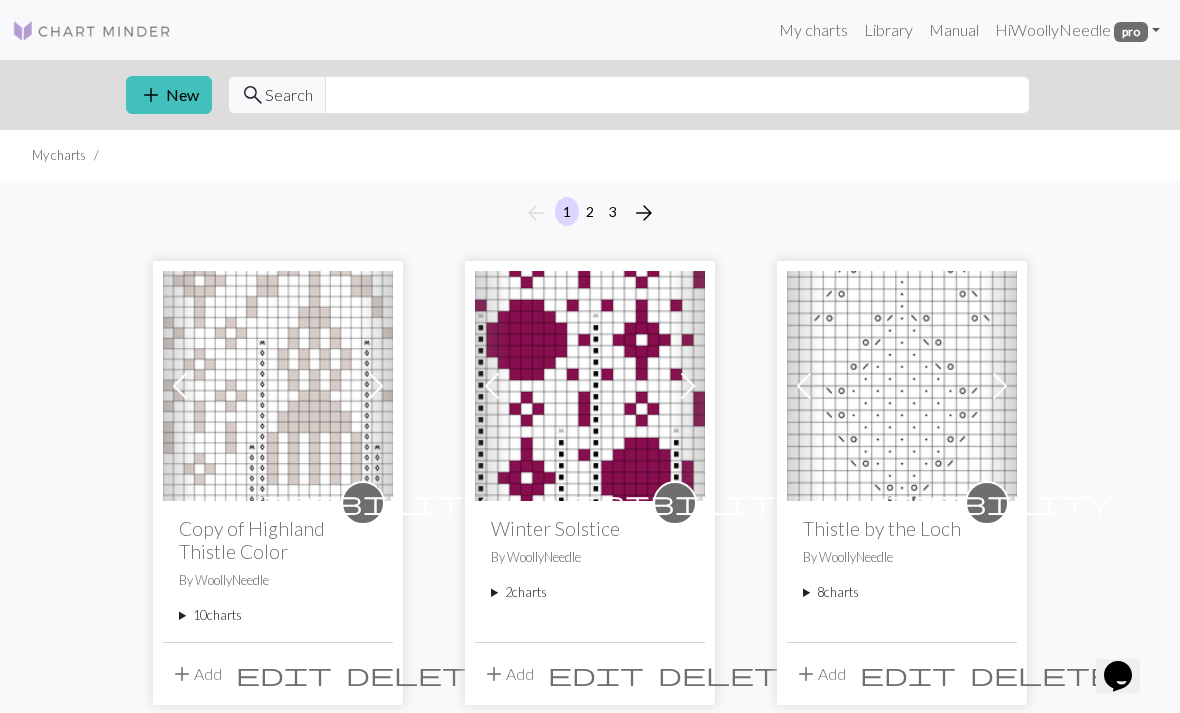 click on "10  charts" at bounding box center (278, 615) 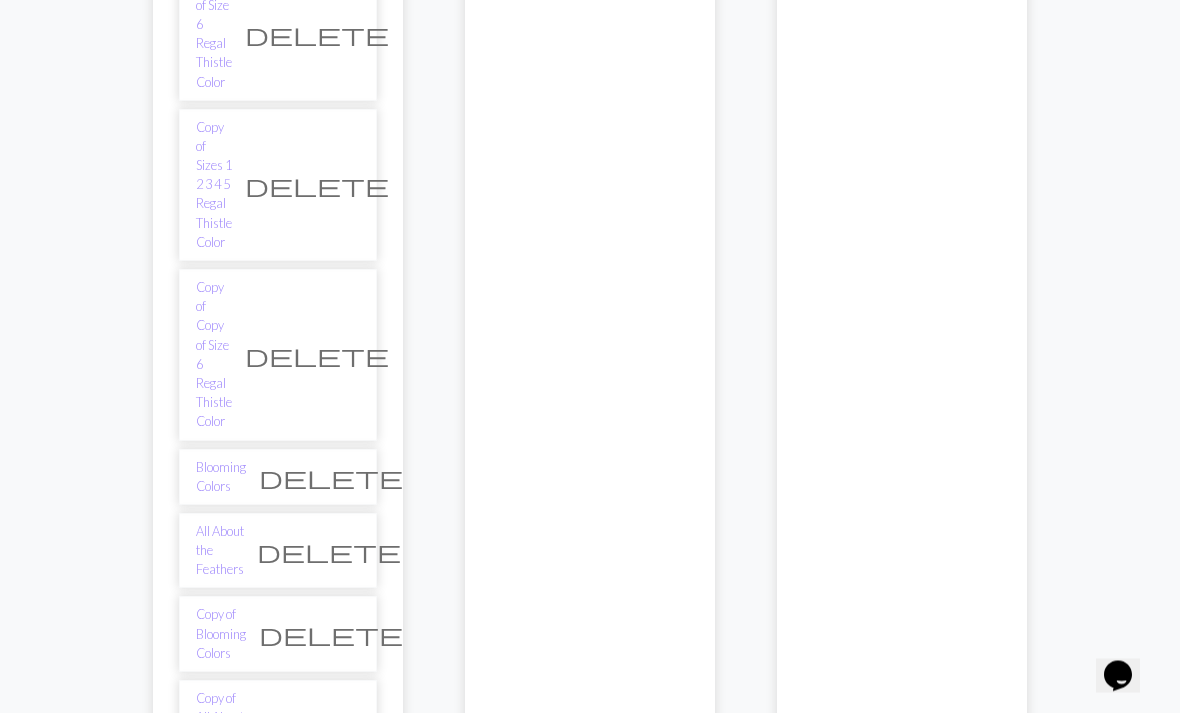 click on "Copy of Revised All. Sizes Regal Thistle" at bounding box center [217, 972] 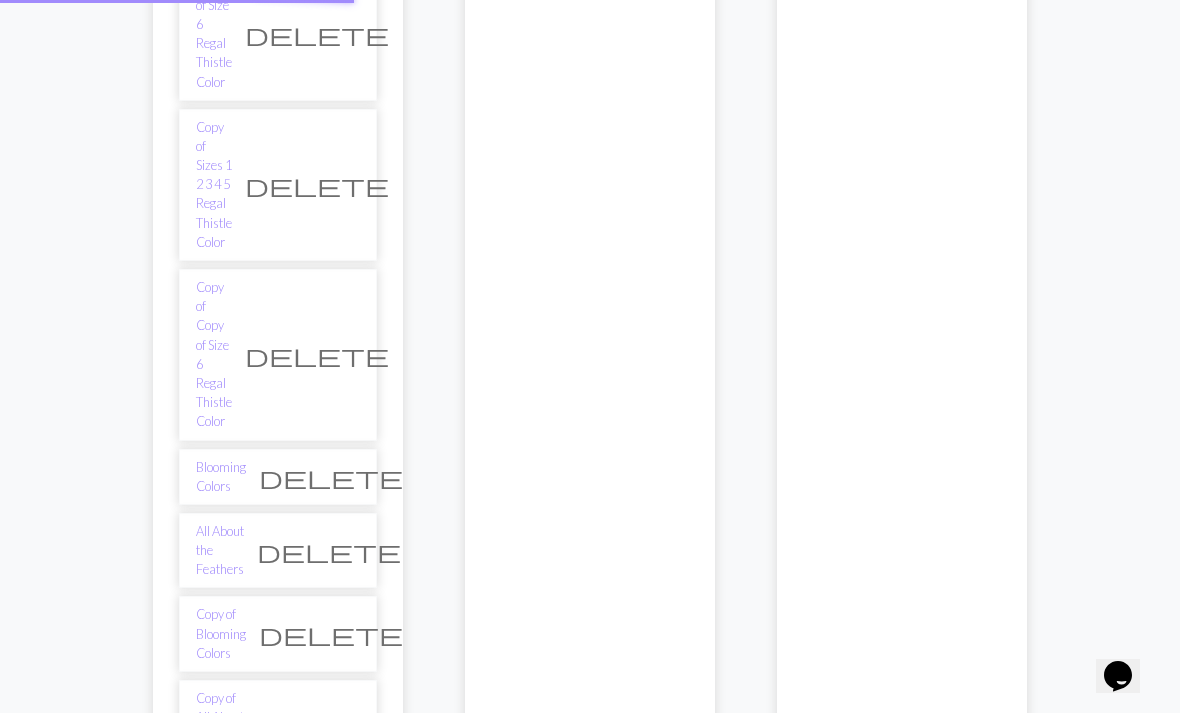 scroll, scrollTop: 0, scrollLeft: 0, axis: both 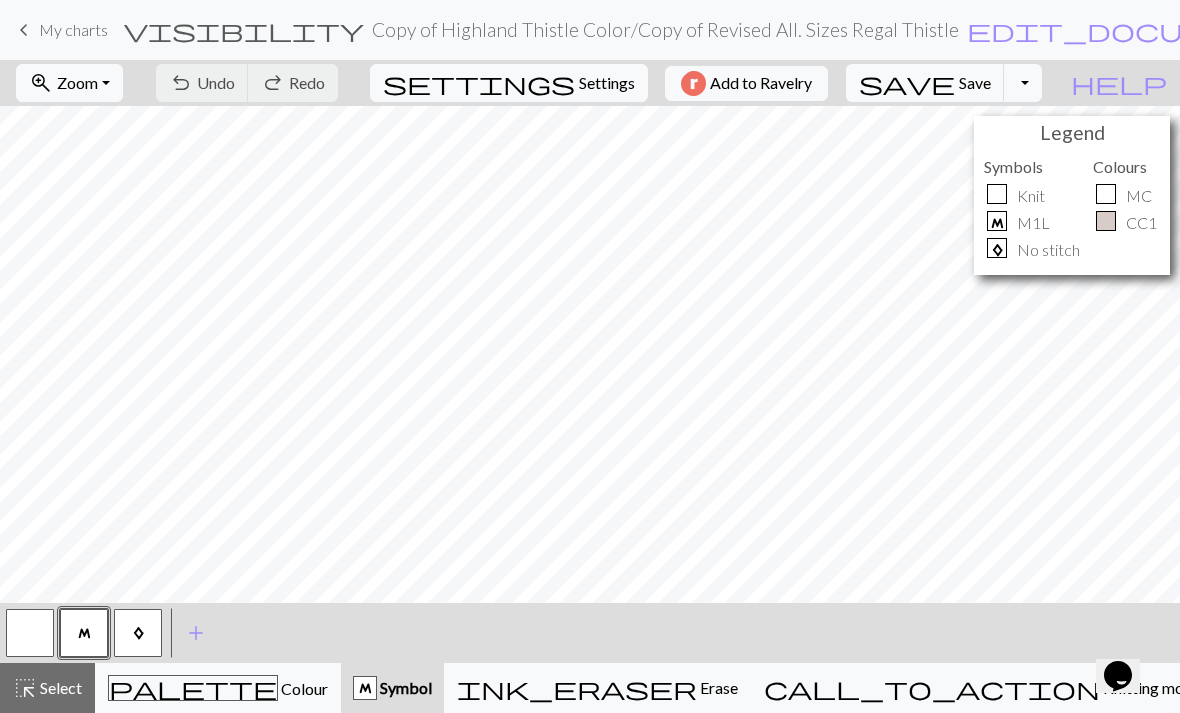 click on "zoom_in Zoom Zoom" at bounding box center [69, 83] 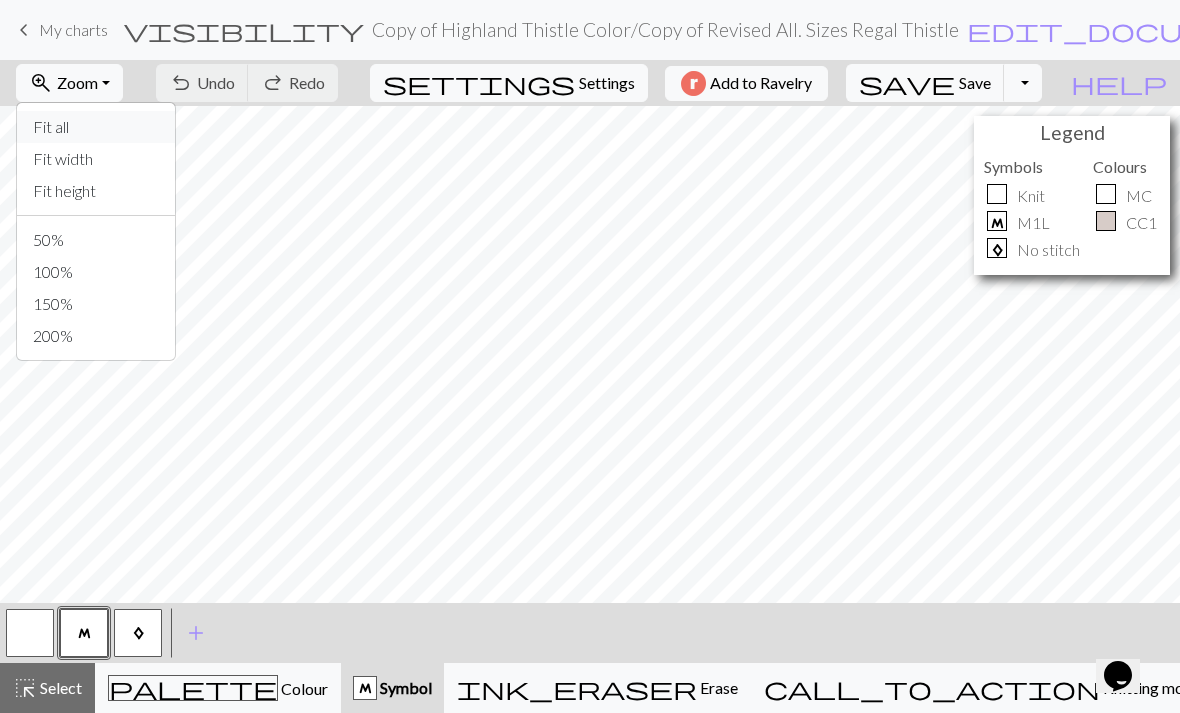 click on "Fit all" at bounding box center (96, 127) 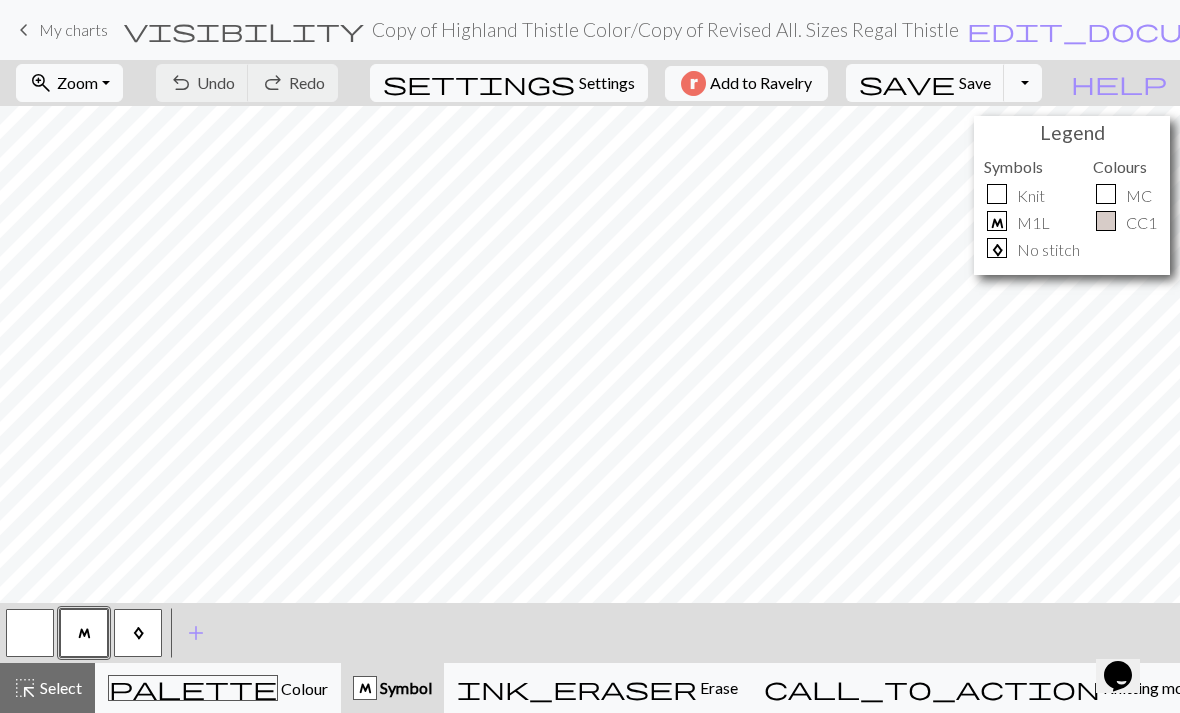 click on "palette   Colour   Colour" at bounding box center (218, 688) 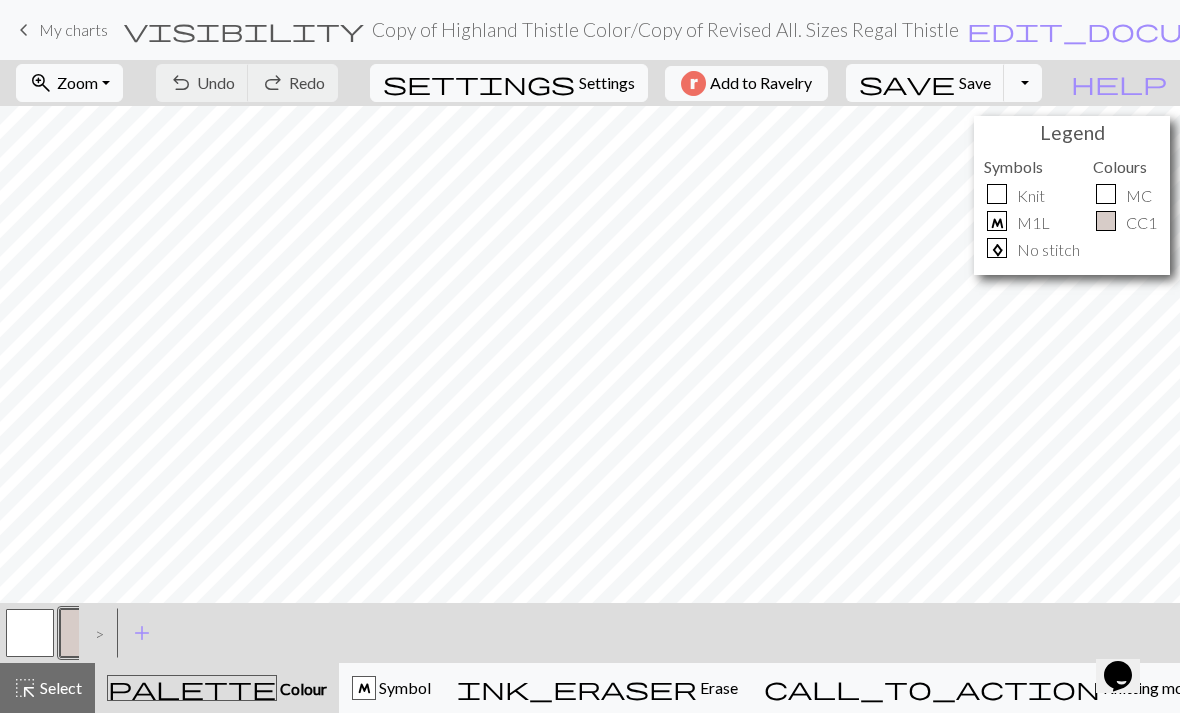 click at bounding box center [30, 633] 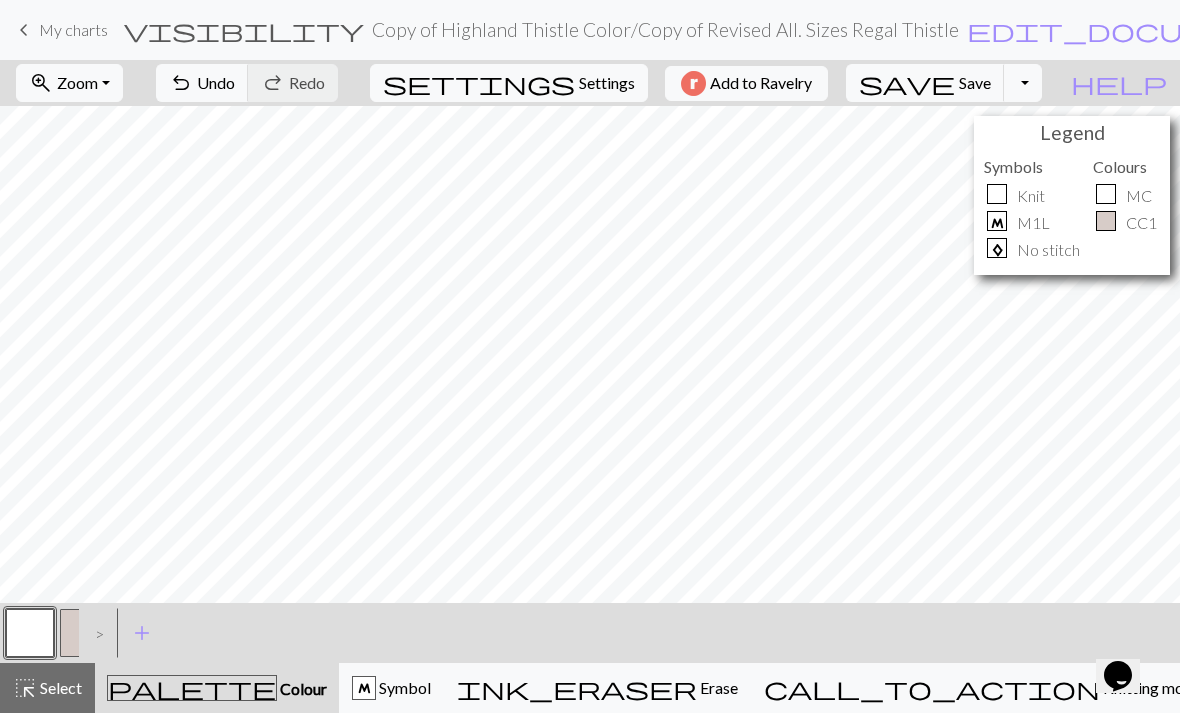 click on ">" at bounding box center [95, 633] 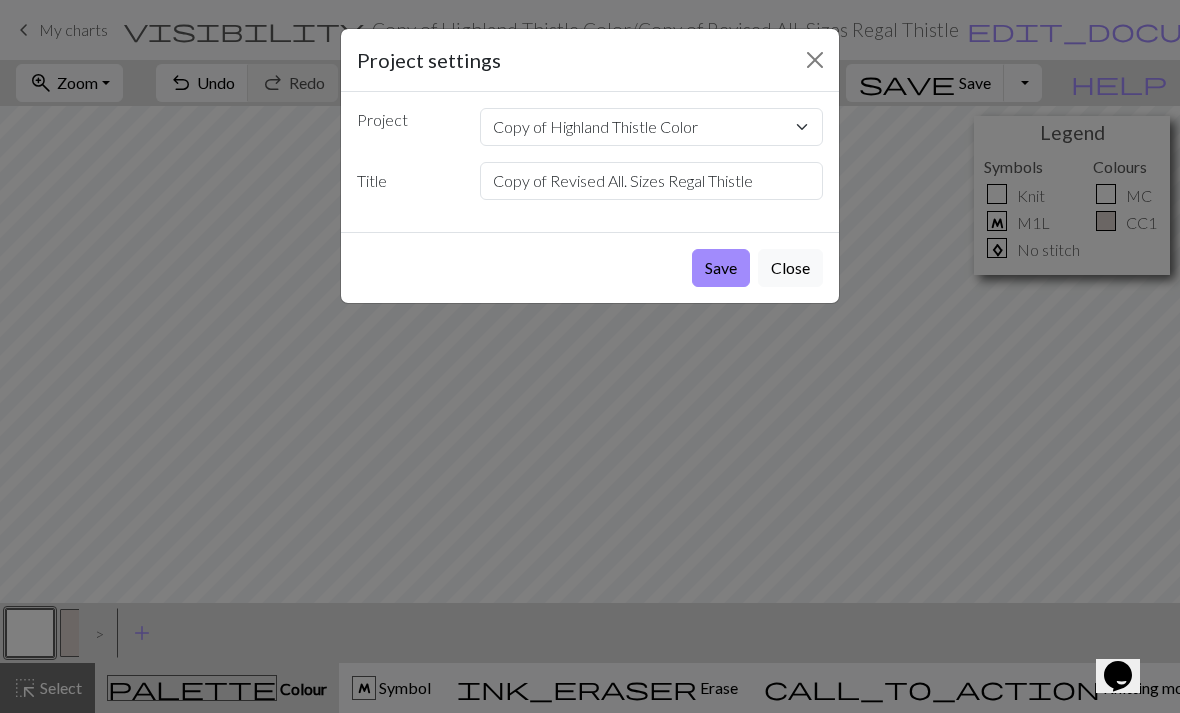 click on "Save" at bounding box center (721, 268) 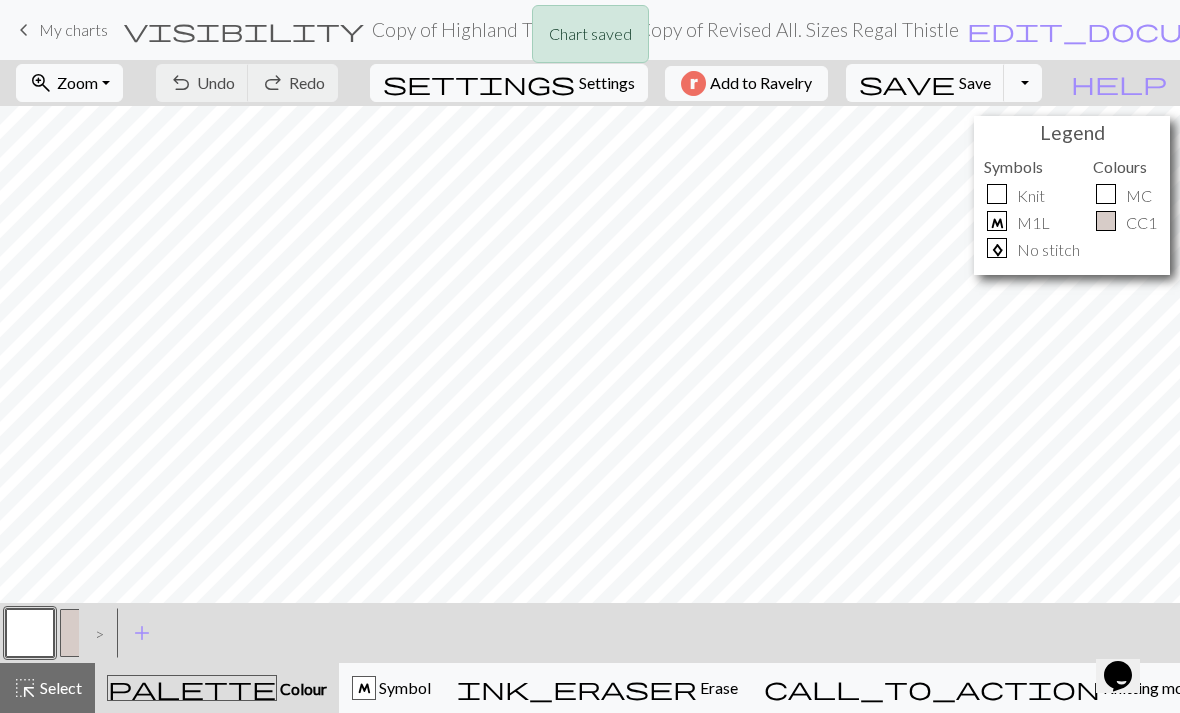 click on ">" at bounding box center (95, 633) 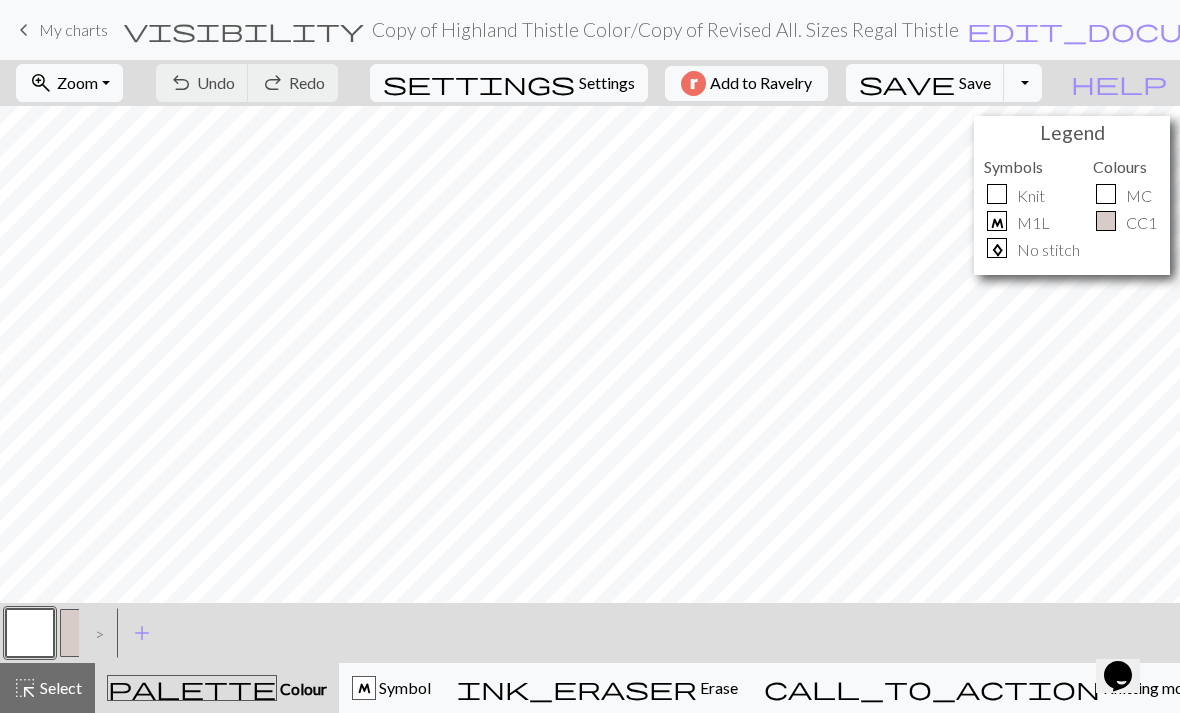 click on ">" at bounding box center (95, 633) 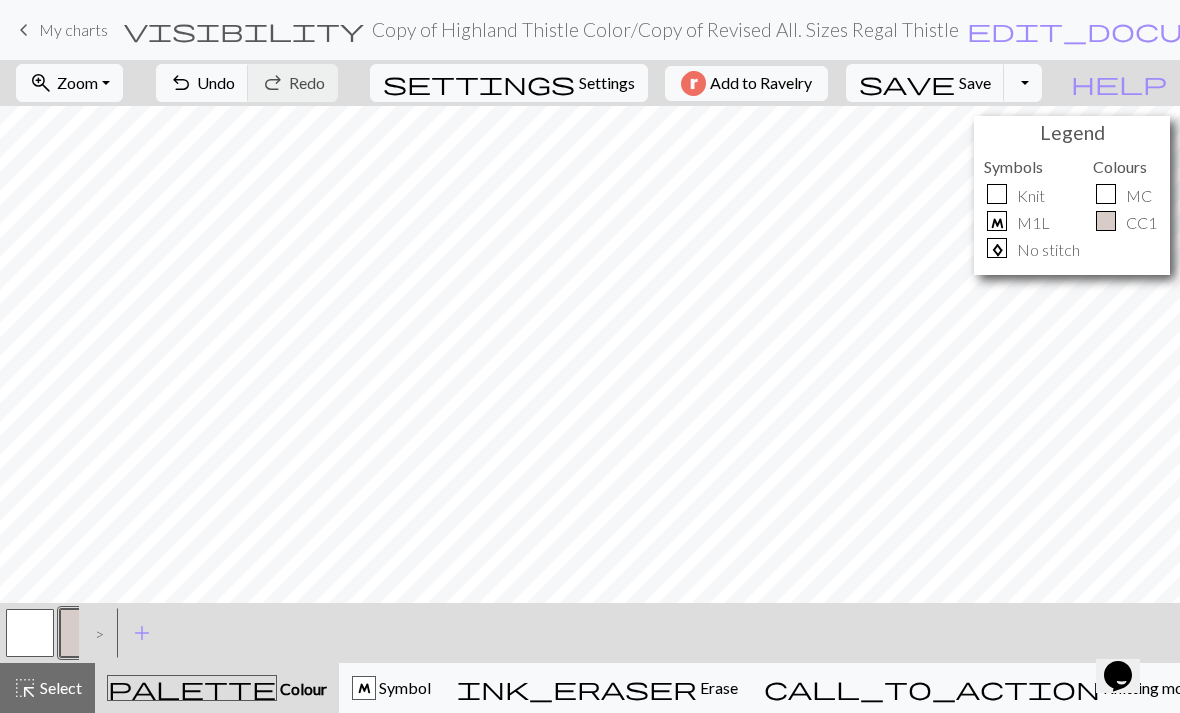click at bounding box center [30, 633] 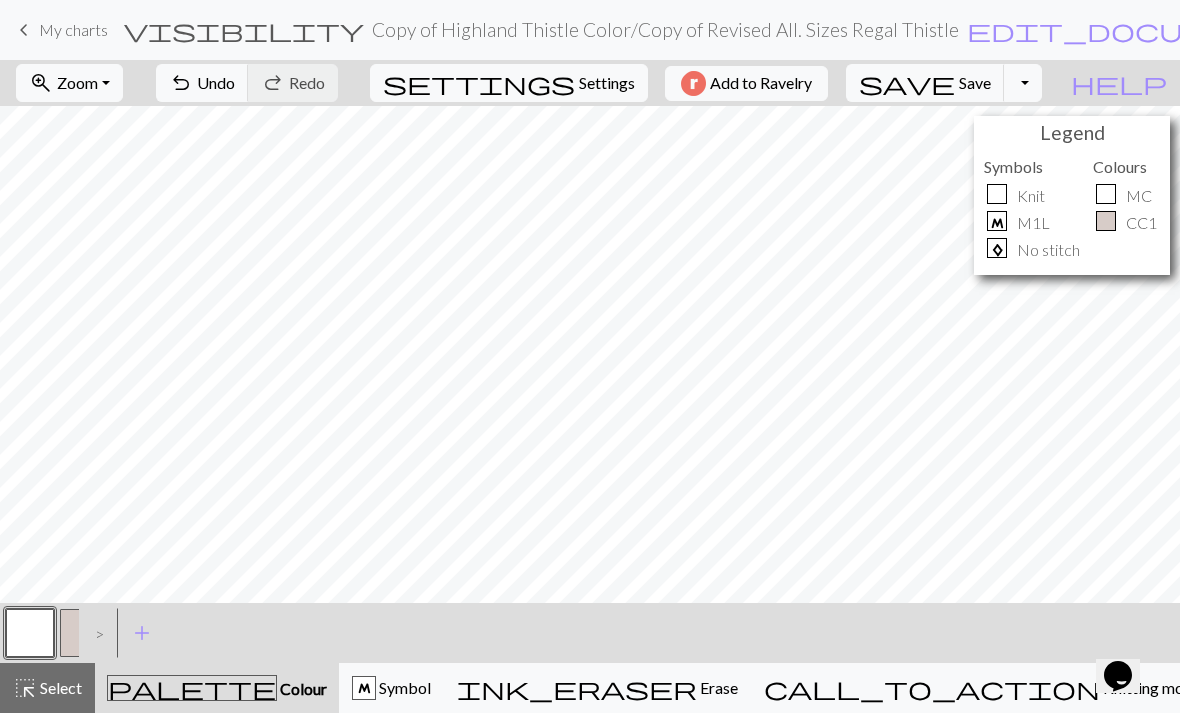 click on ">" at bounding box center (95, 633) 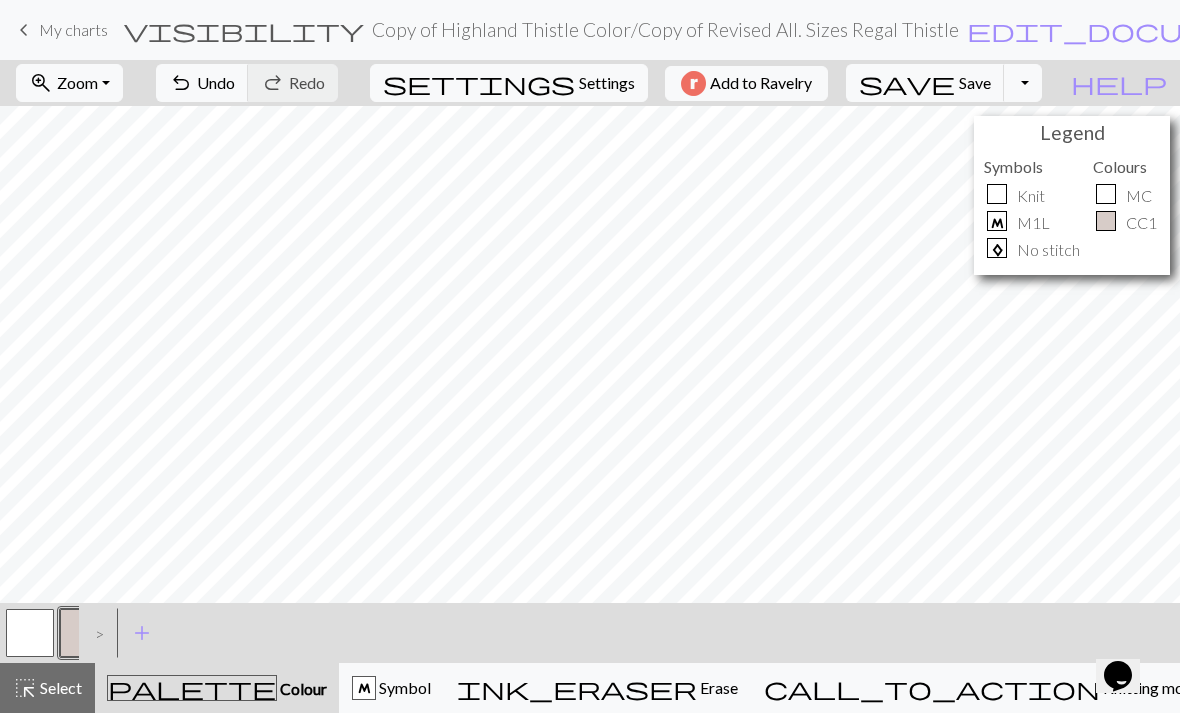 click at bounding box center [30, 633] 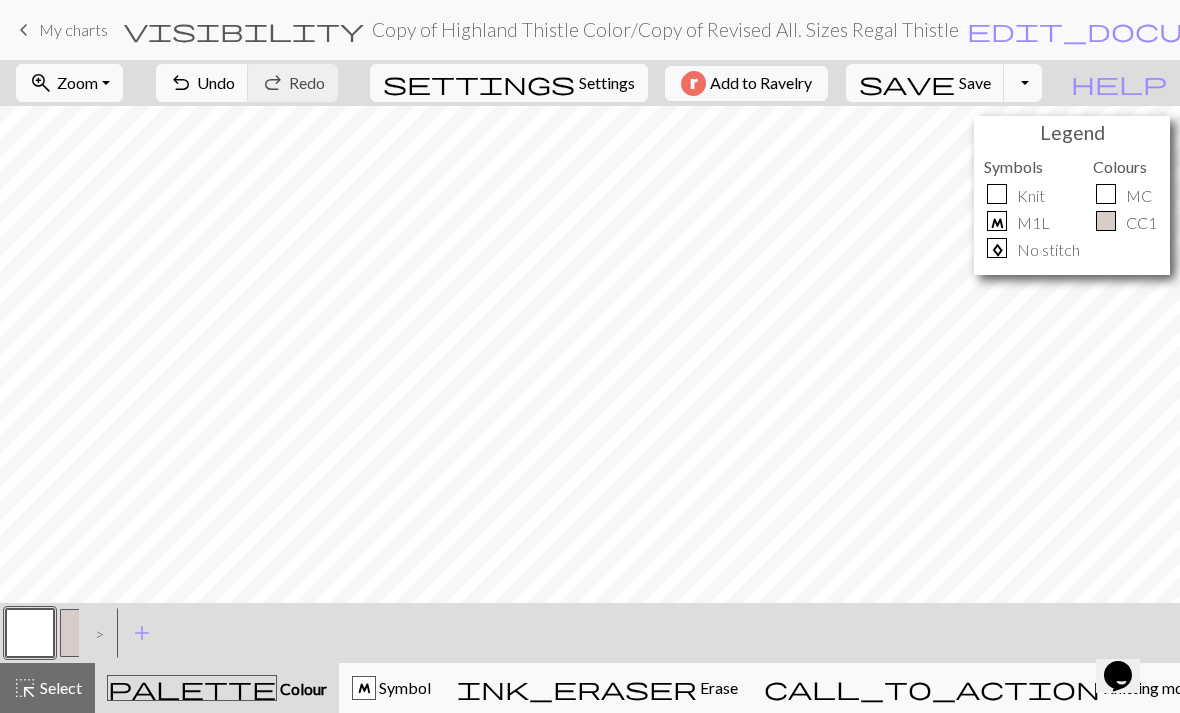 click on ">" at bounding box center (95, 633) 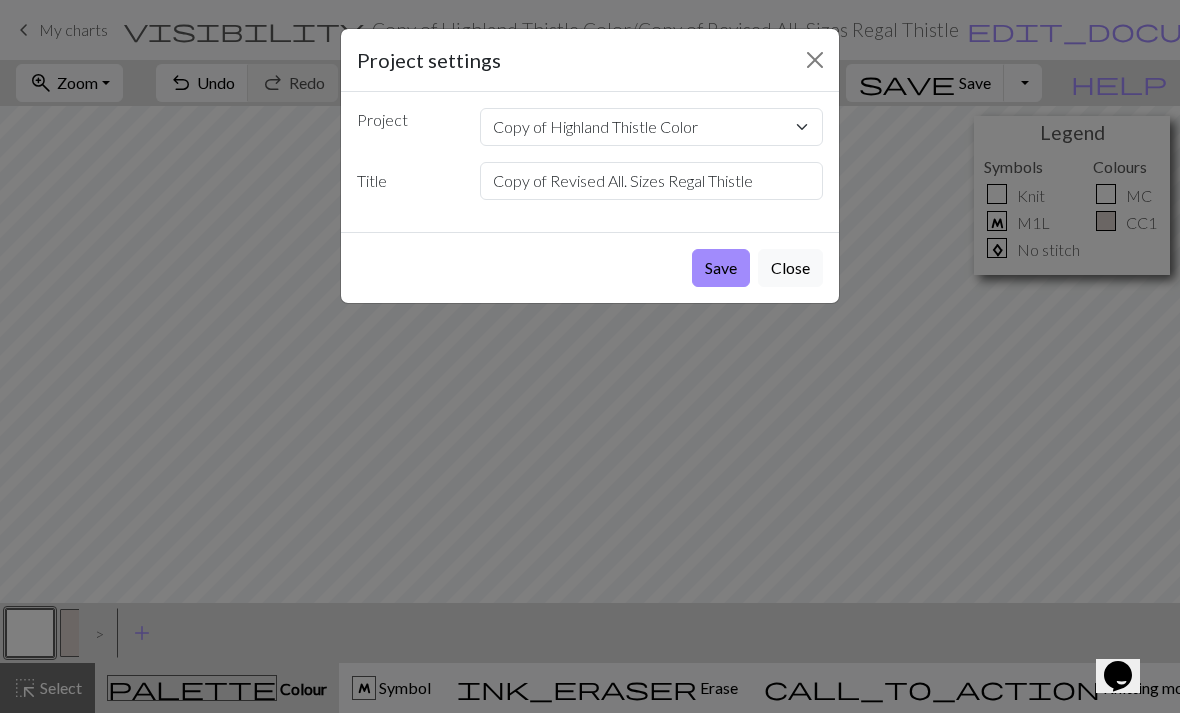 click on "Save" at bounding box center [721, 268] 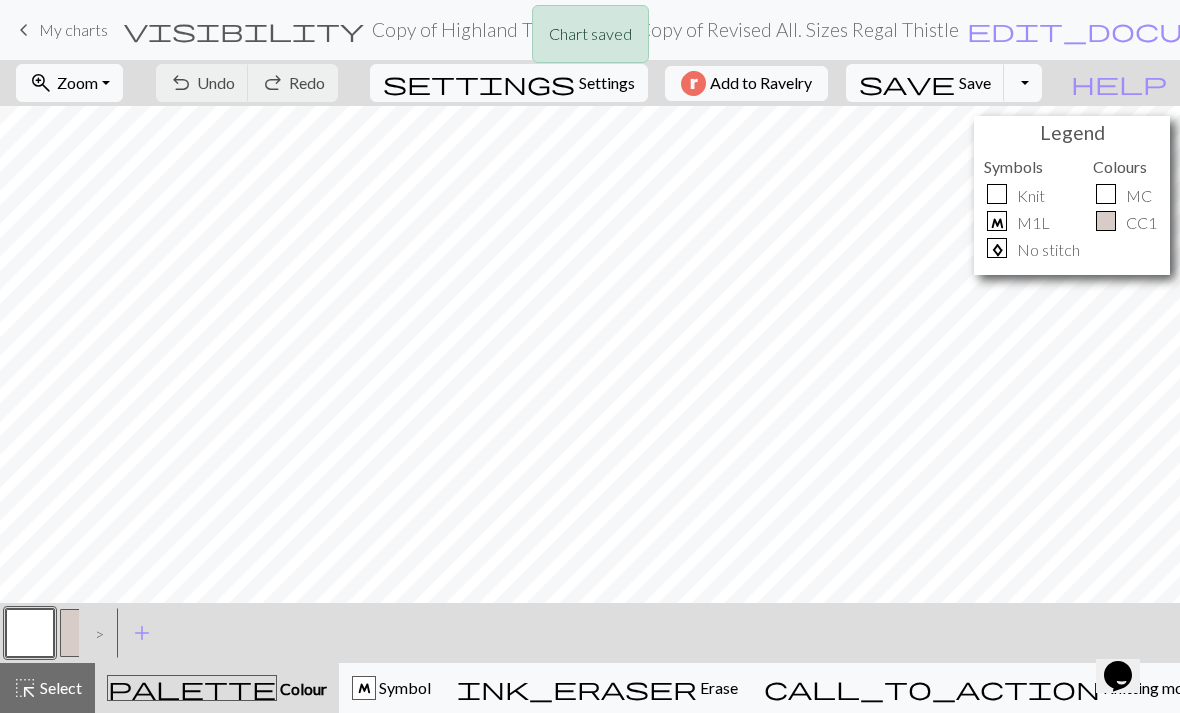 click on ">" at bounding box center (95, 633) 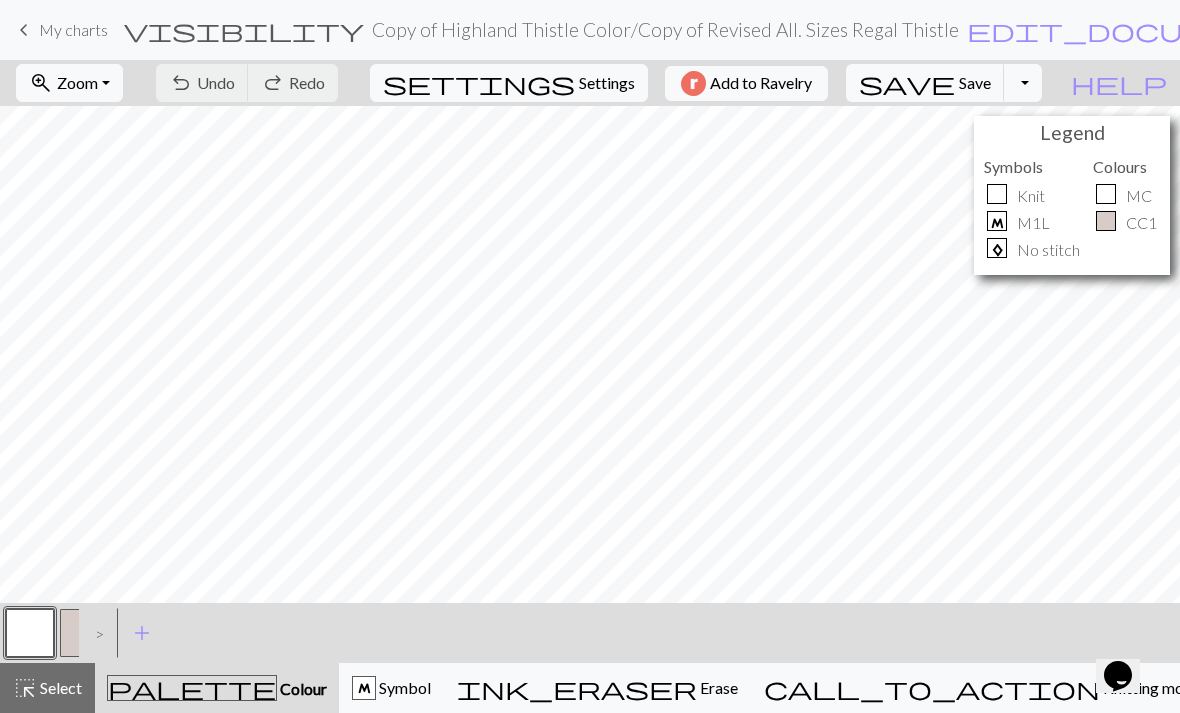 click on ">" at bounding box center (95, 633) 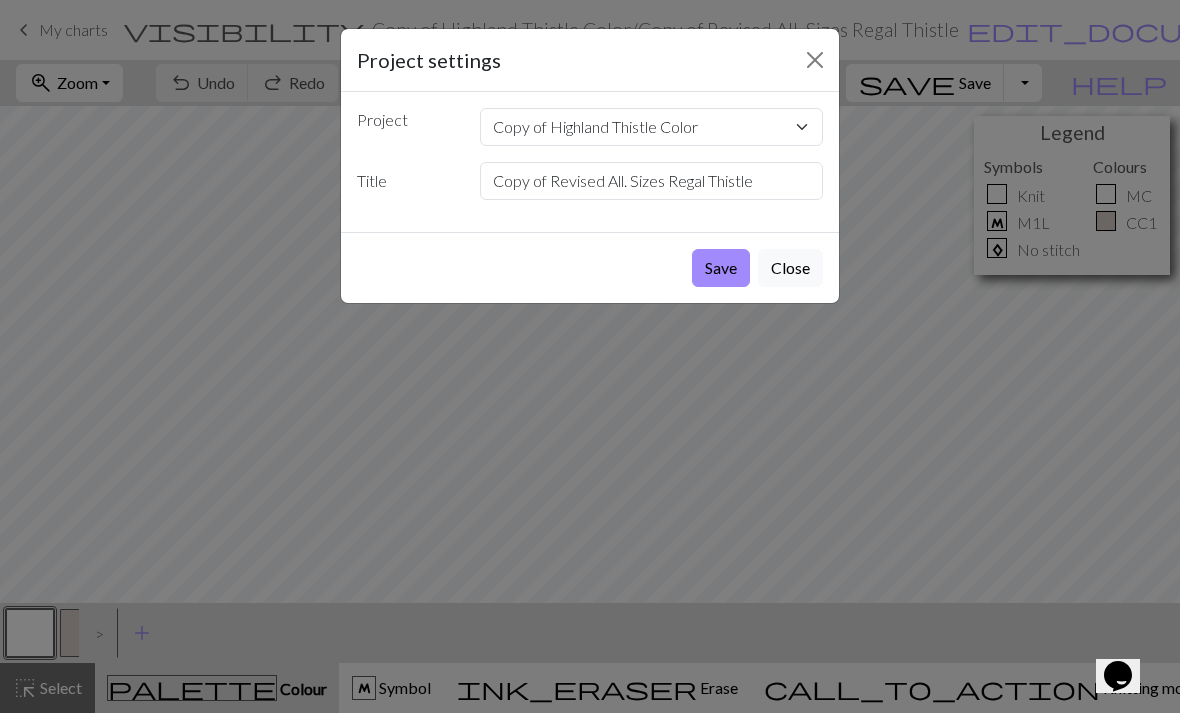 click on "Save" at bounding box center (721, 268) 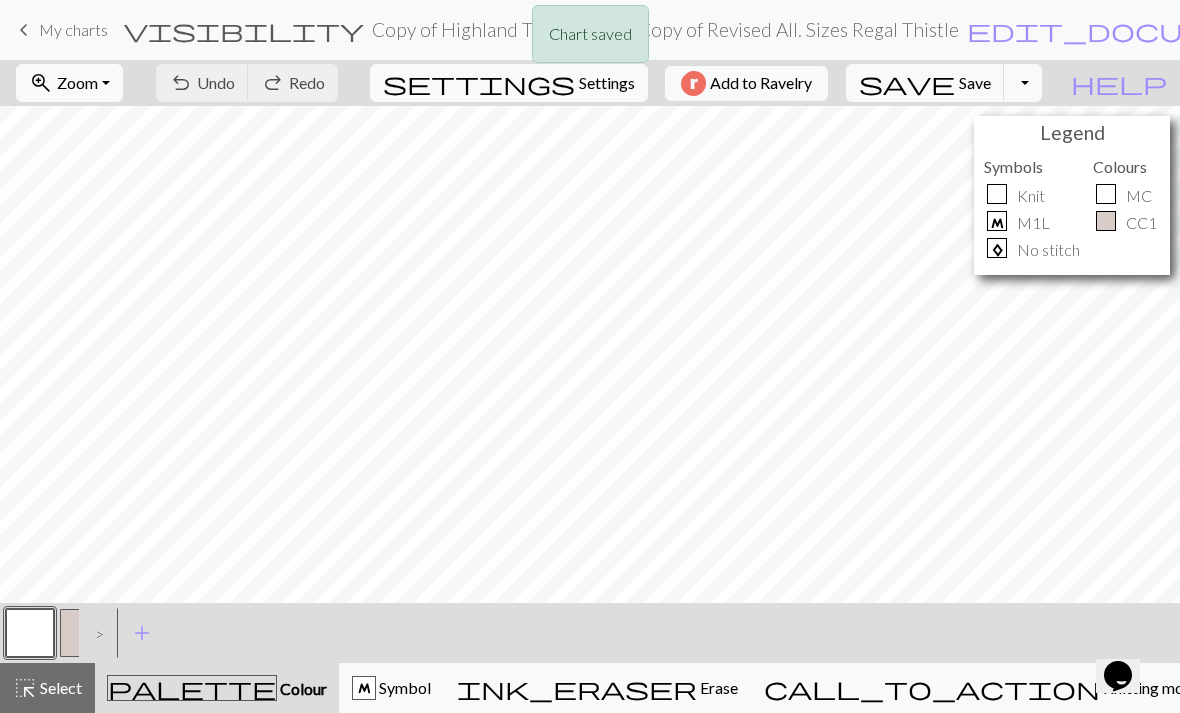 click on ">" at bounding box center [95, 633] 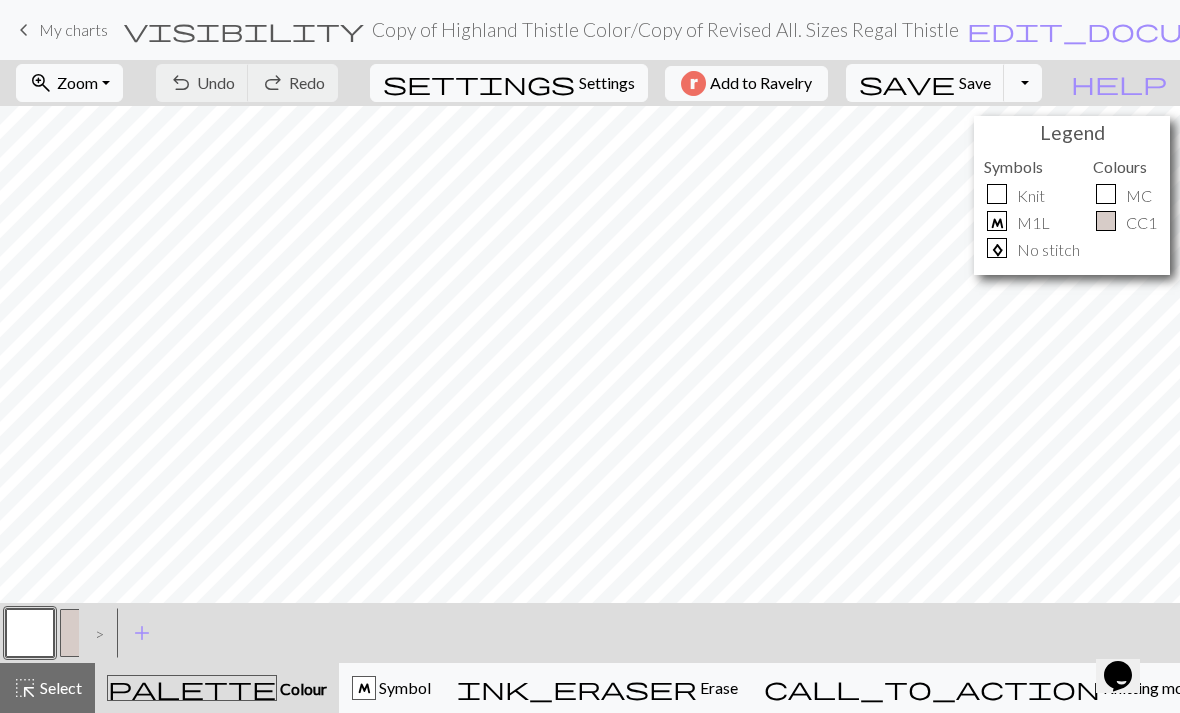 click on ">" at bounding box center [95, 633] 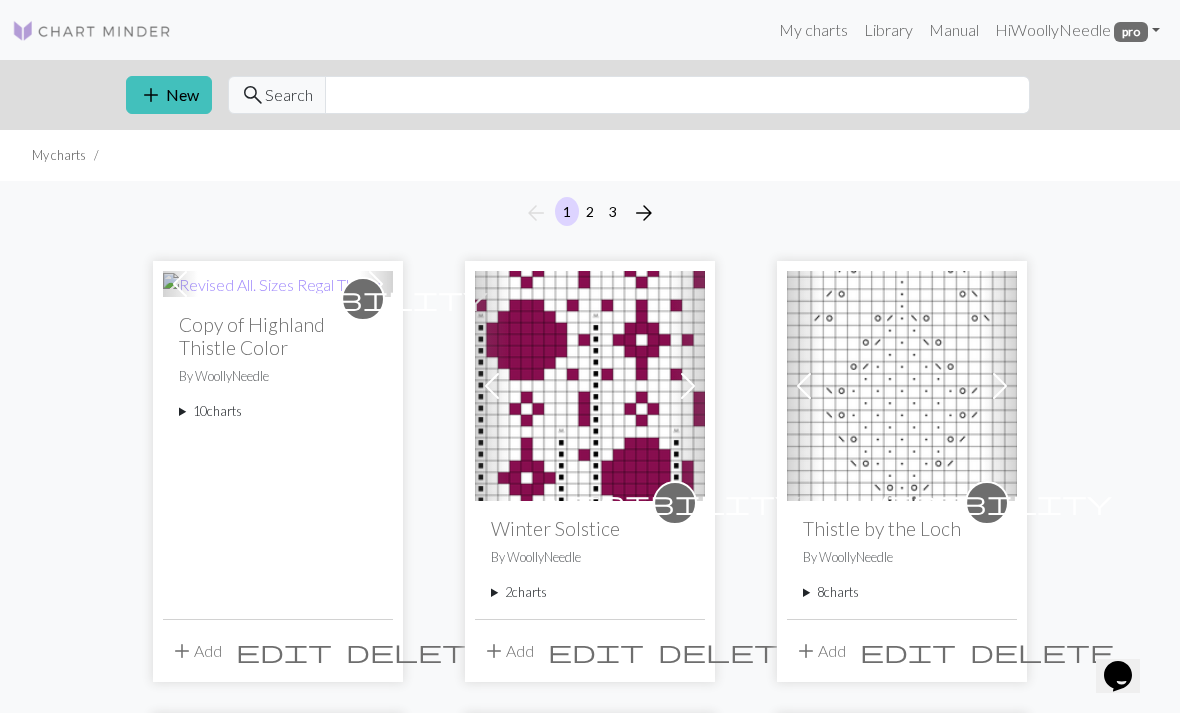 click on "10  charts" at bounding box center (278, 411) 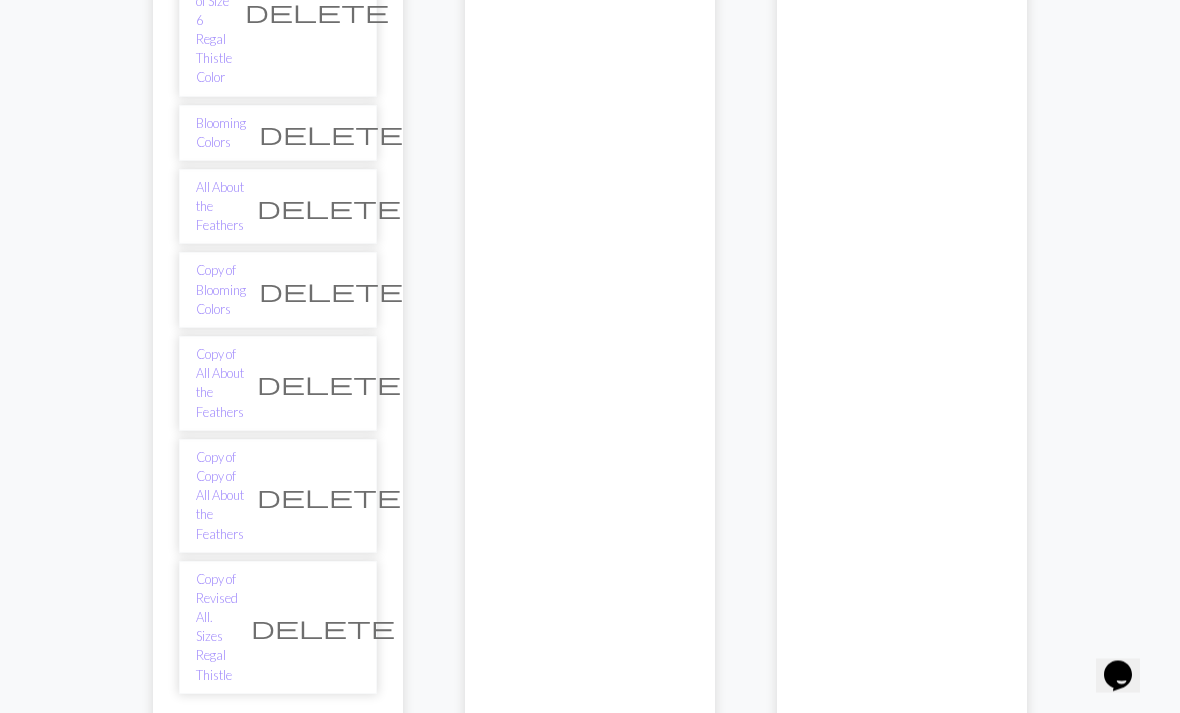scroll, scrollTop: 928, scrollLeft: 0, axis: vertical 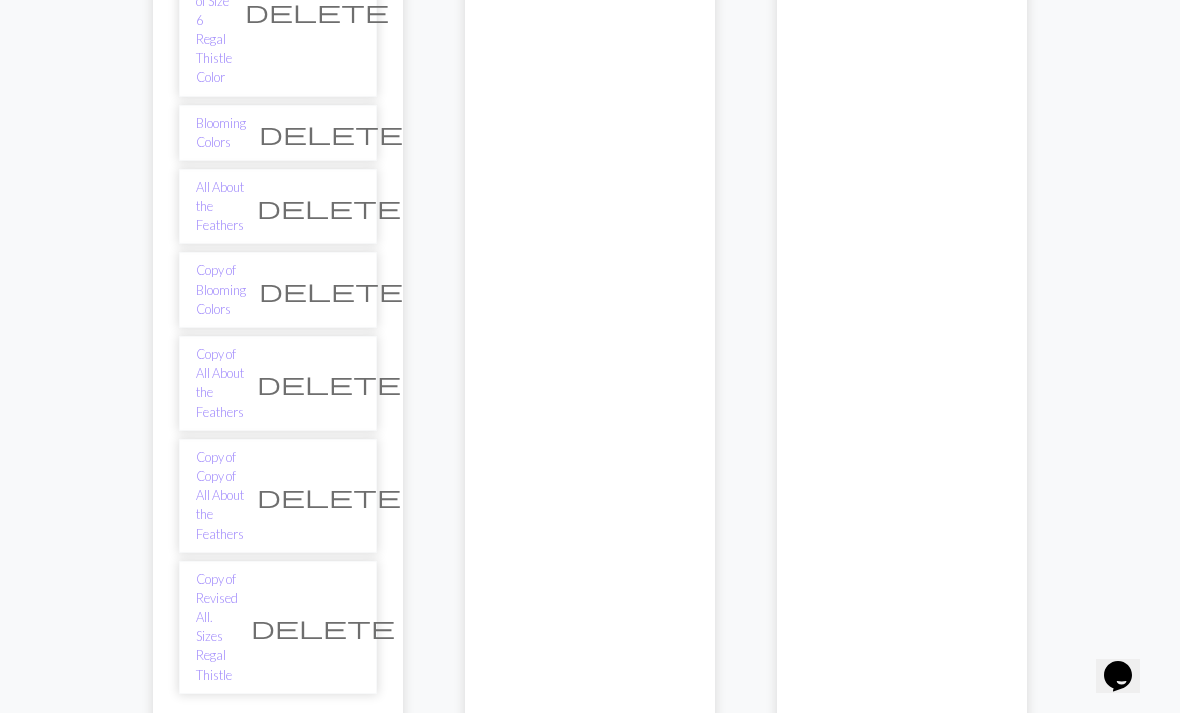 click on "Copy of Revised All. Sizes Regal Thistle" at bounding box center (217, 627) 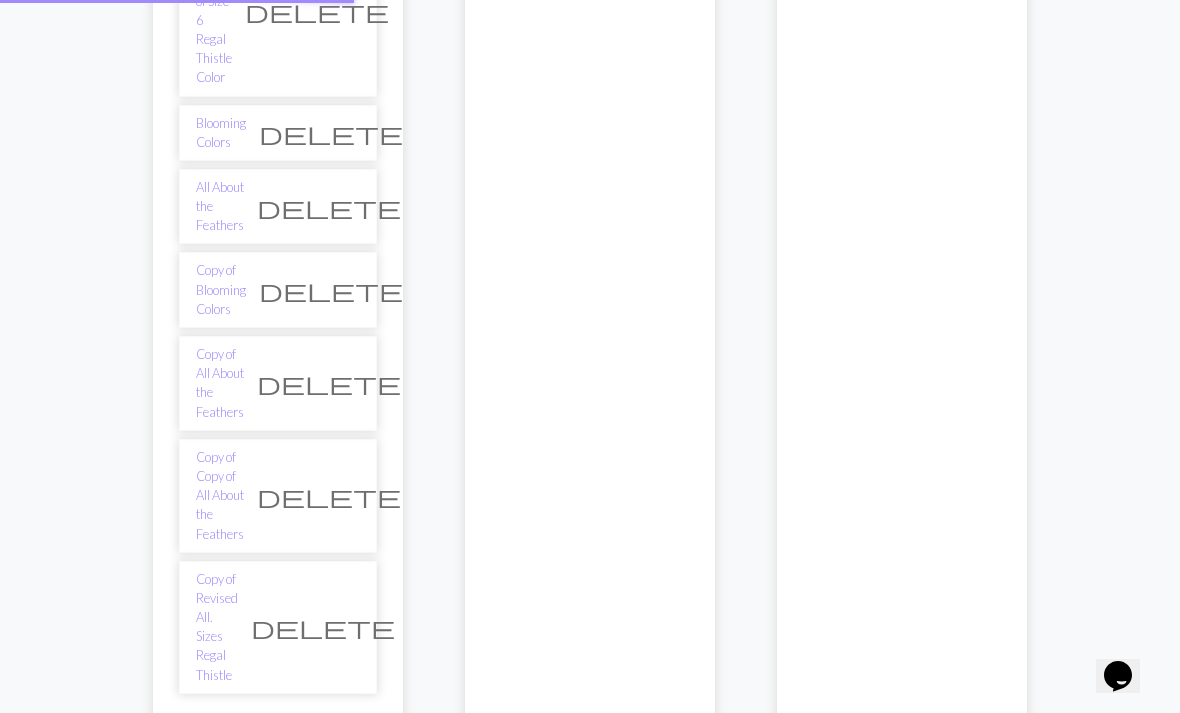 scroll, scrollTop: 0, scrollLeft: 0, axis: both 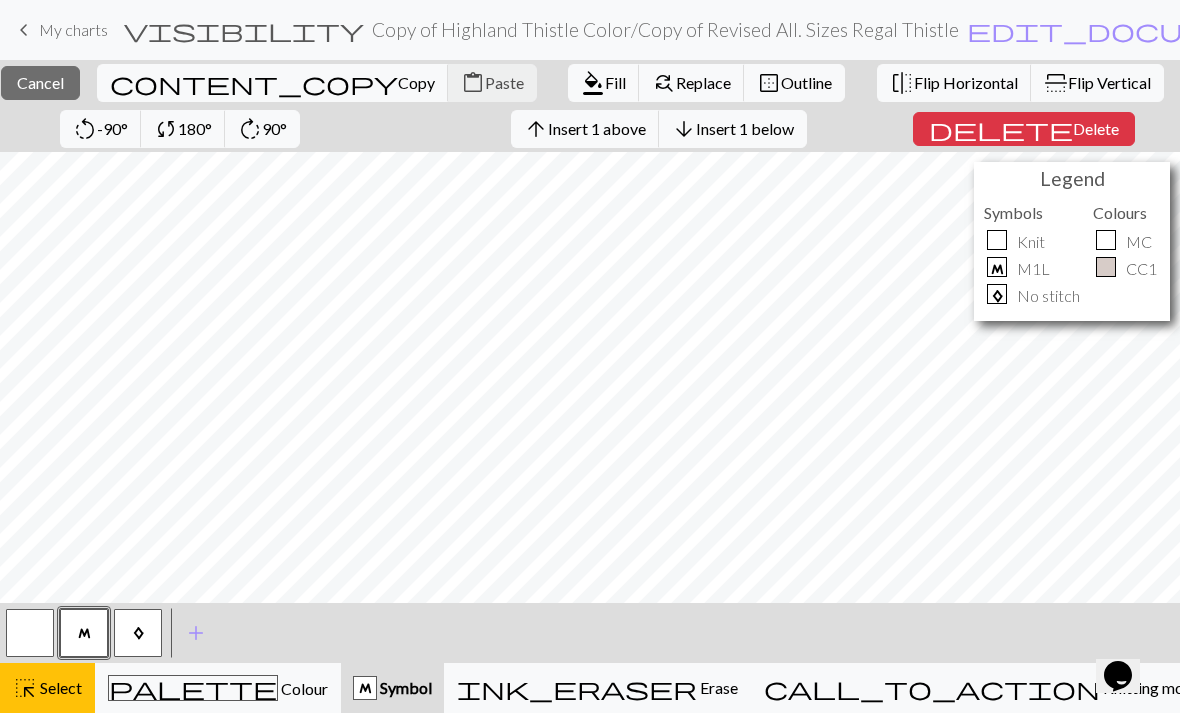 click on "Cancel" at bounding box center [40, 82] 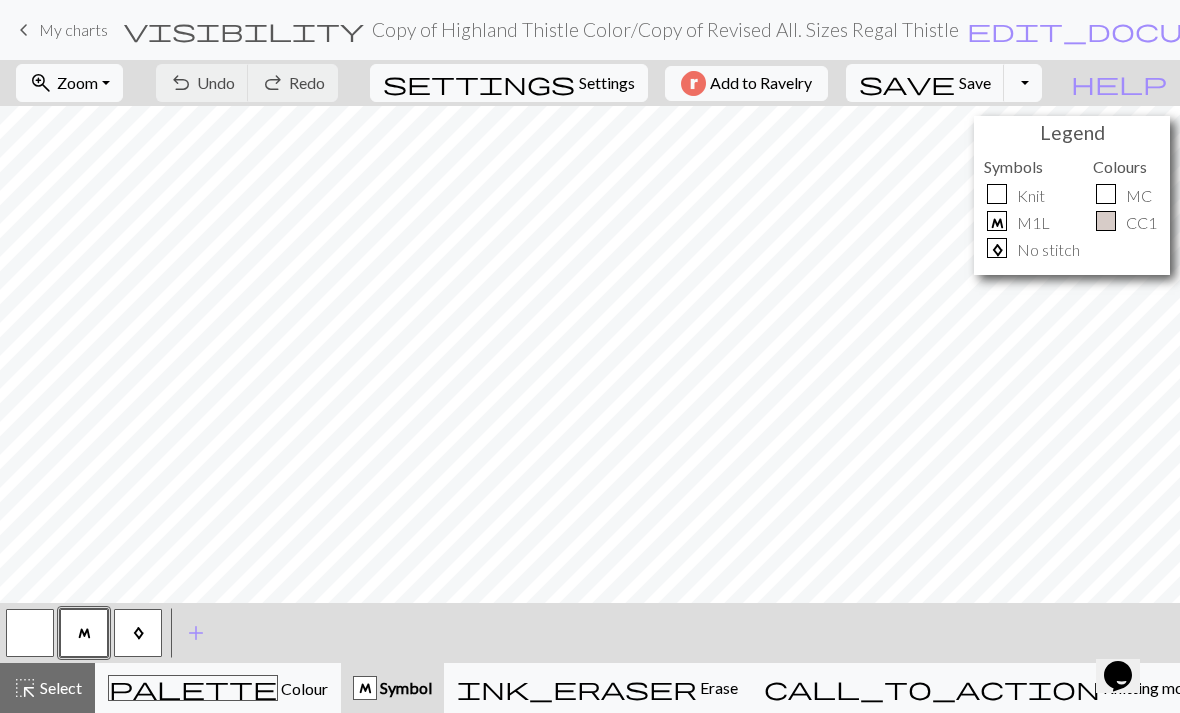 click on "zoom_in Zoom Zoom" at bounding box center [69, 83] 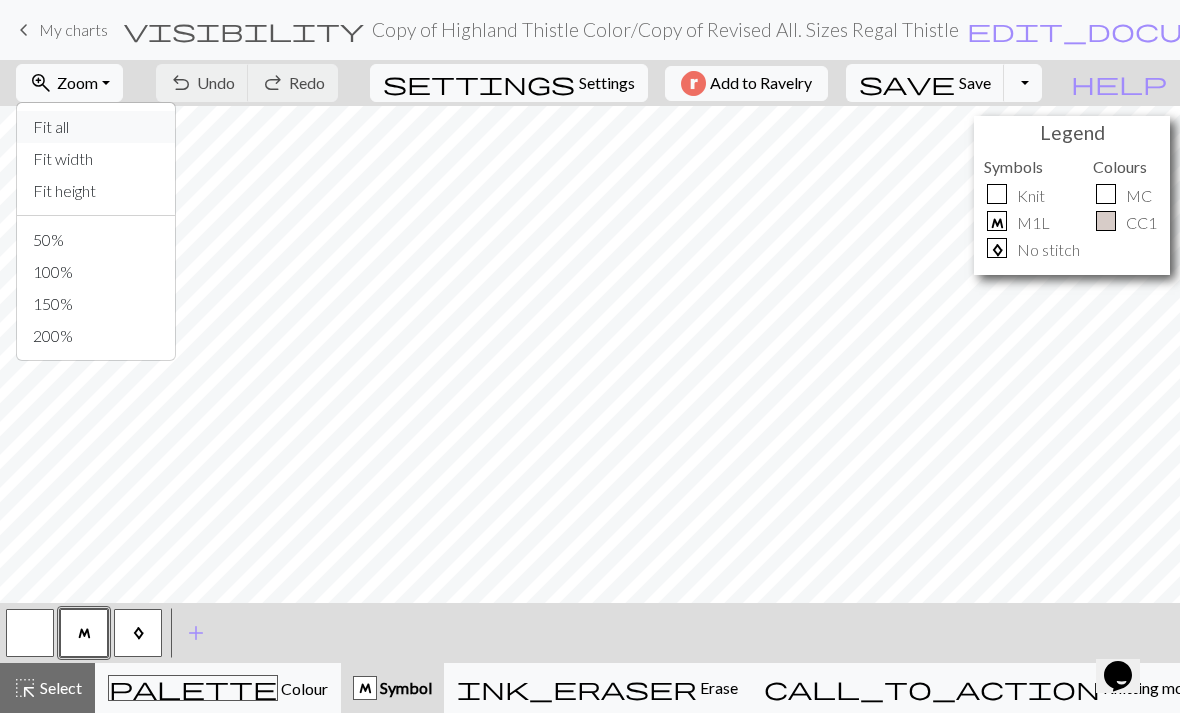 click on "Fit all" at bounding box center [96, 127] 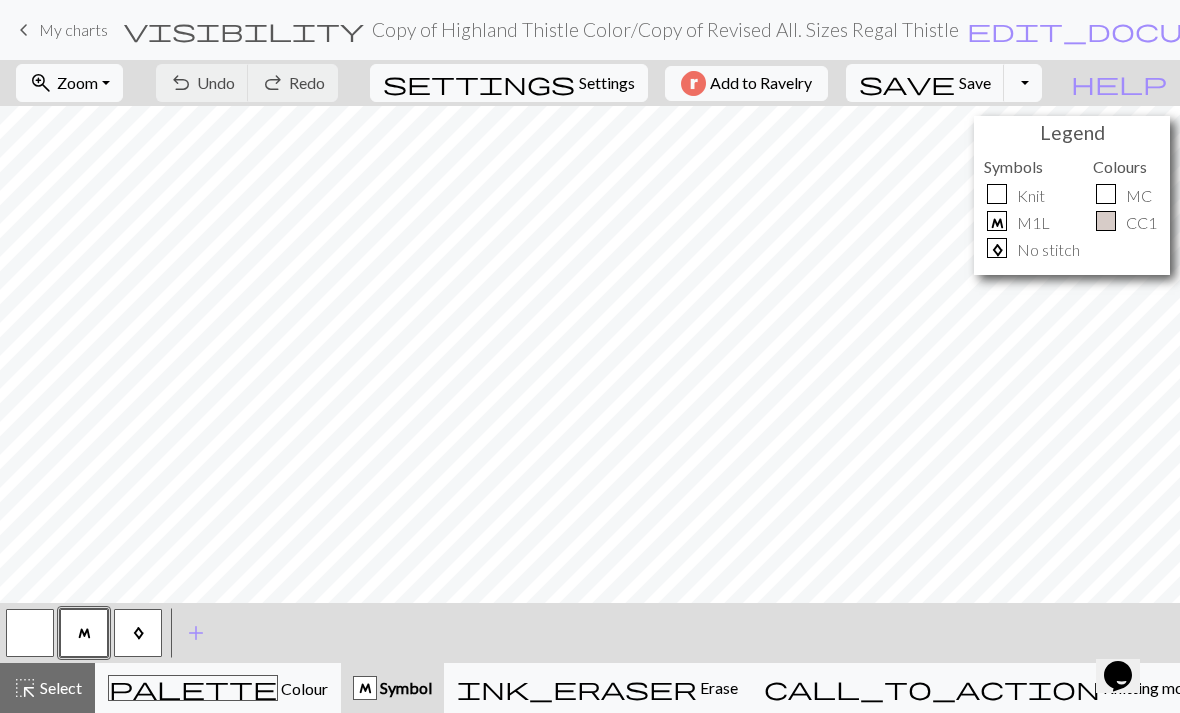 click on "palette   Colour   Colour" at bounding box center (218, 688) 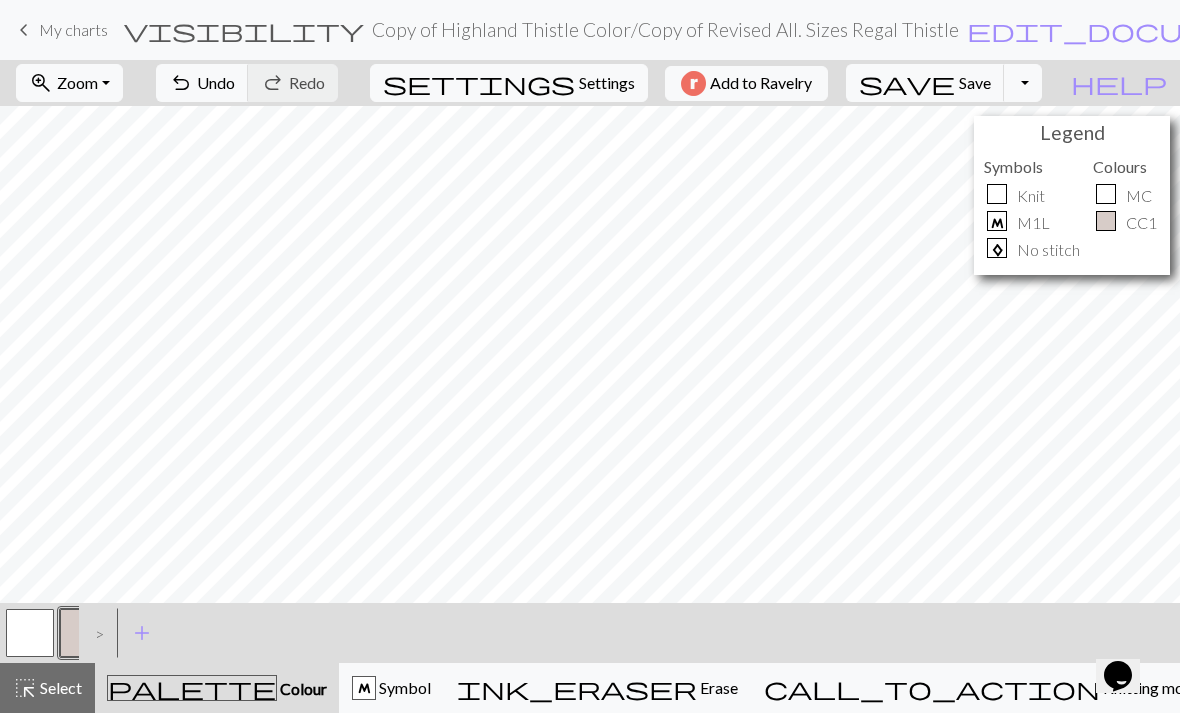 click at bounding box center (30, 633) 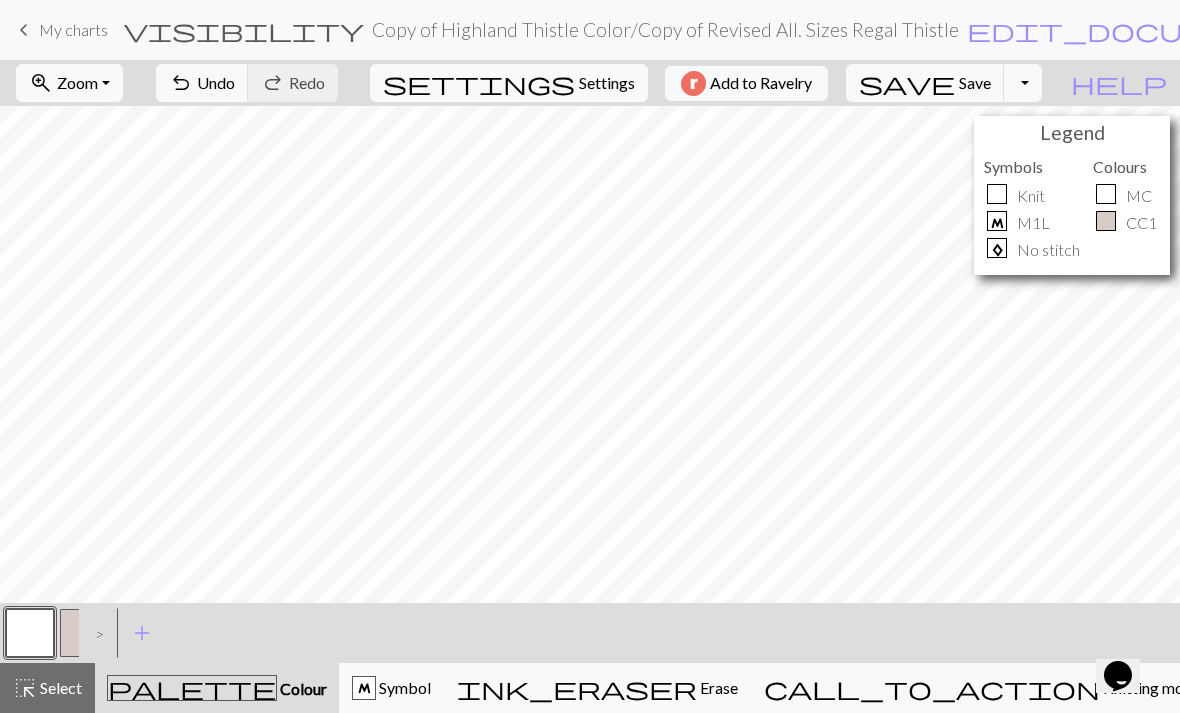 click on ">" at bounding box center [95, 633] 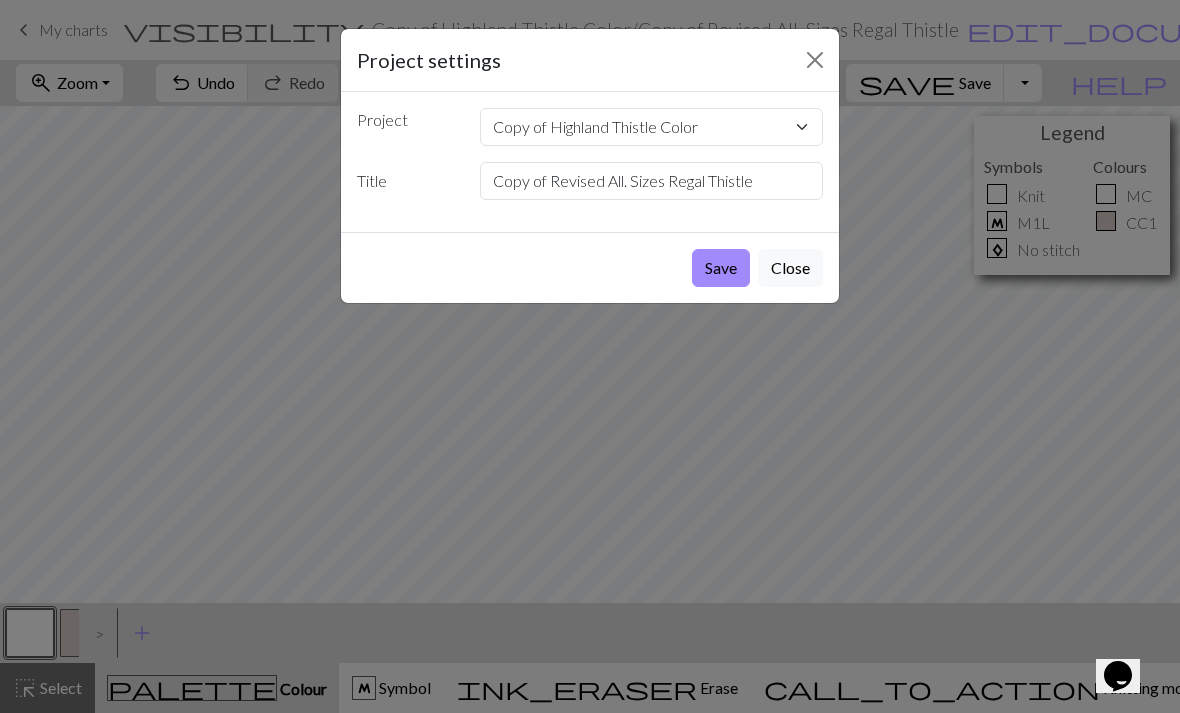 click on "Save" at bounding box center (721, 268) 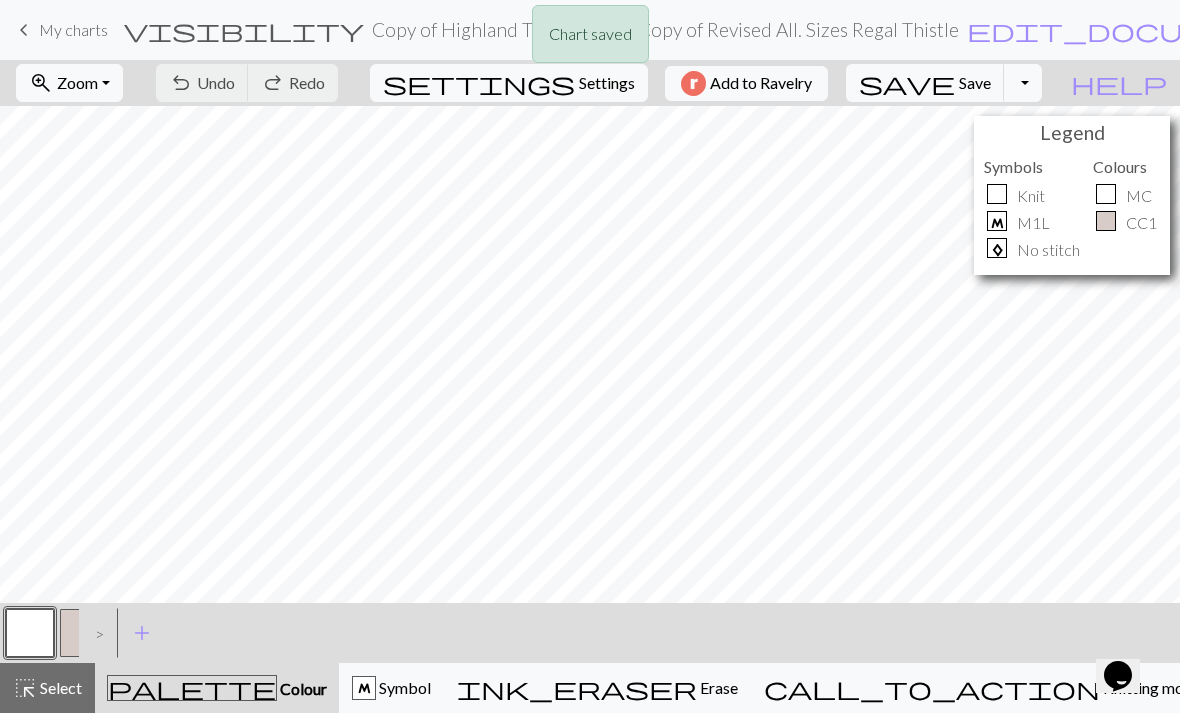 click on ">" at bounding box center (95, 633) 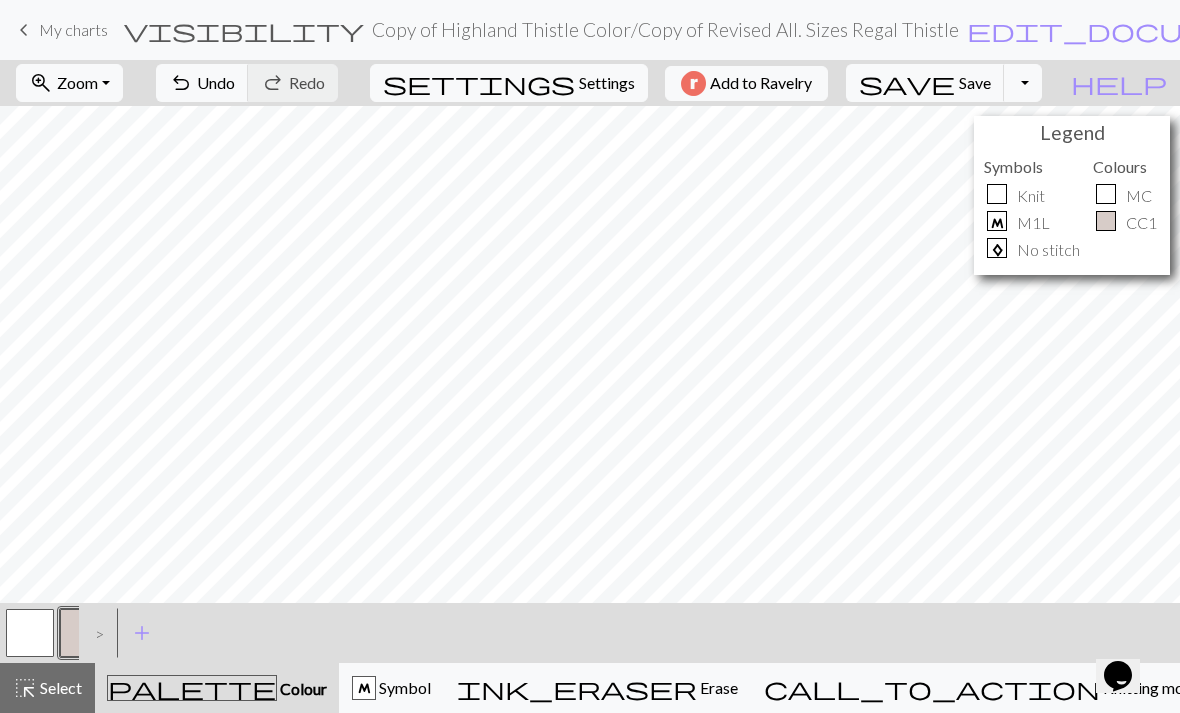 click at bounding box center (30, 633) 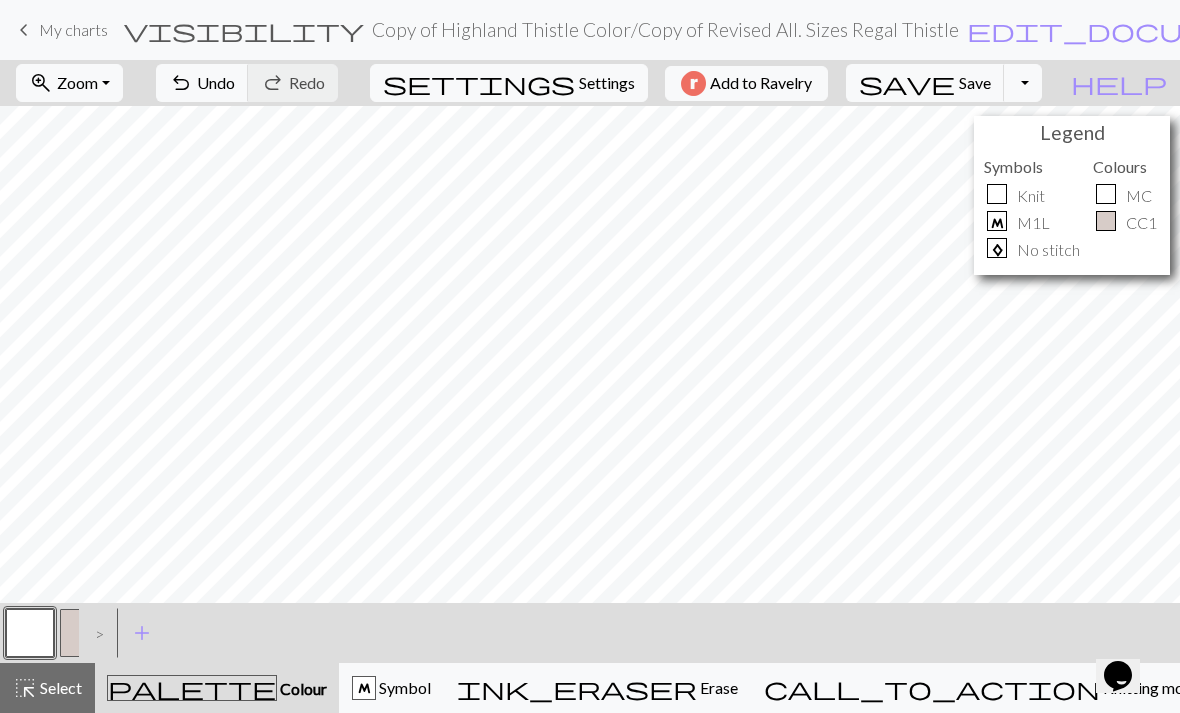 click on ">" at bounding box center [95, 633] 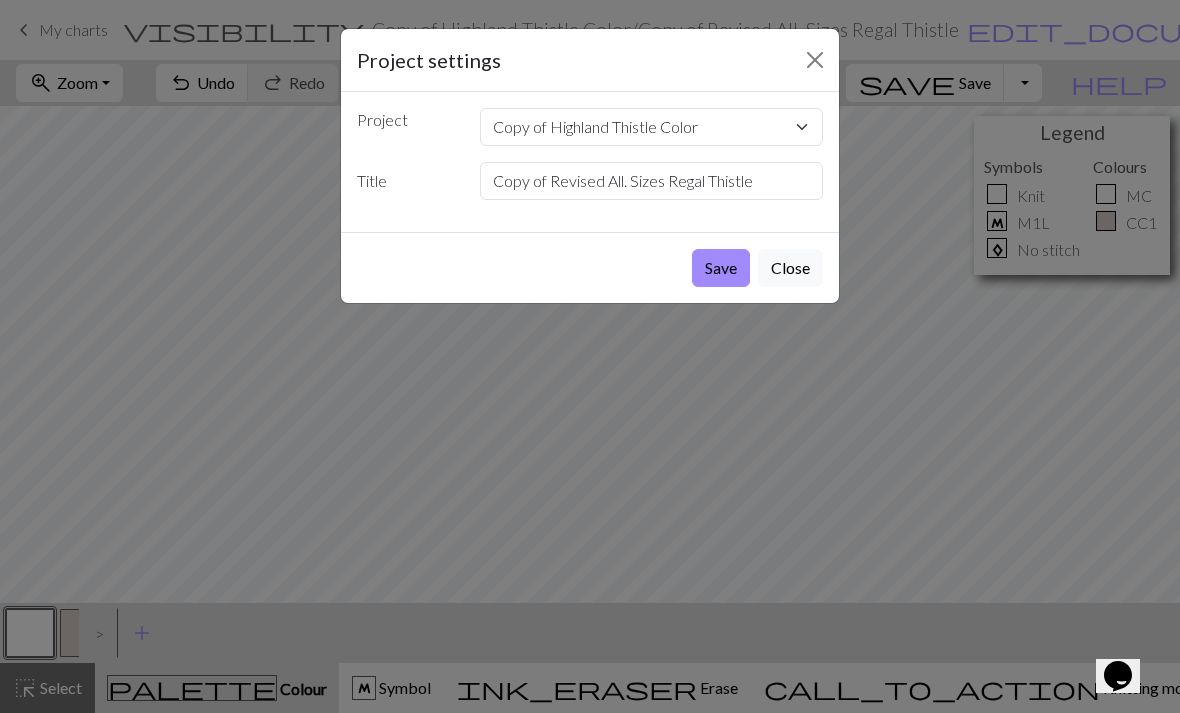 click on "Save" at bounding box center (721, 268) 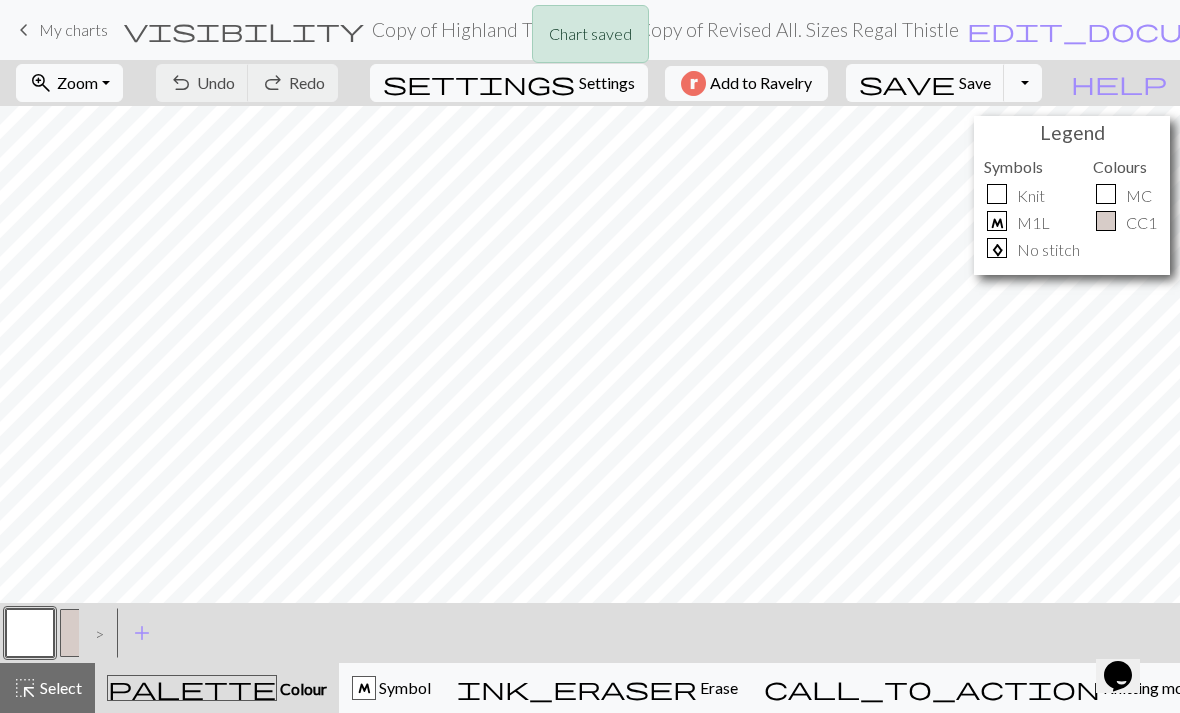 click on ">" at bounding box center (95, 633) 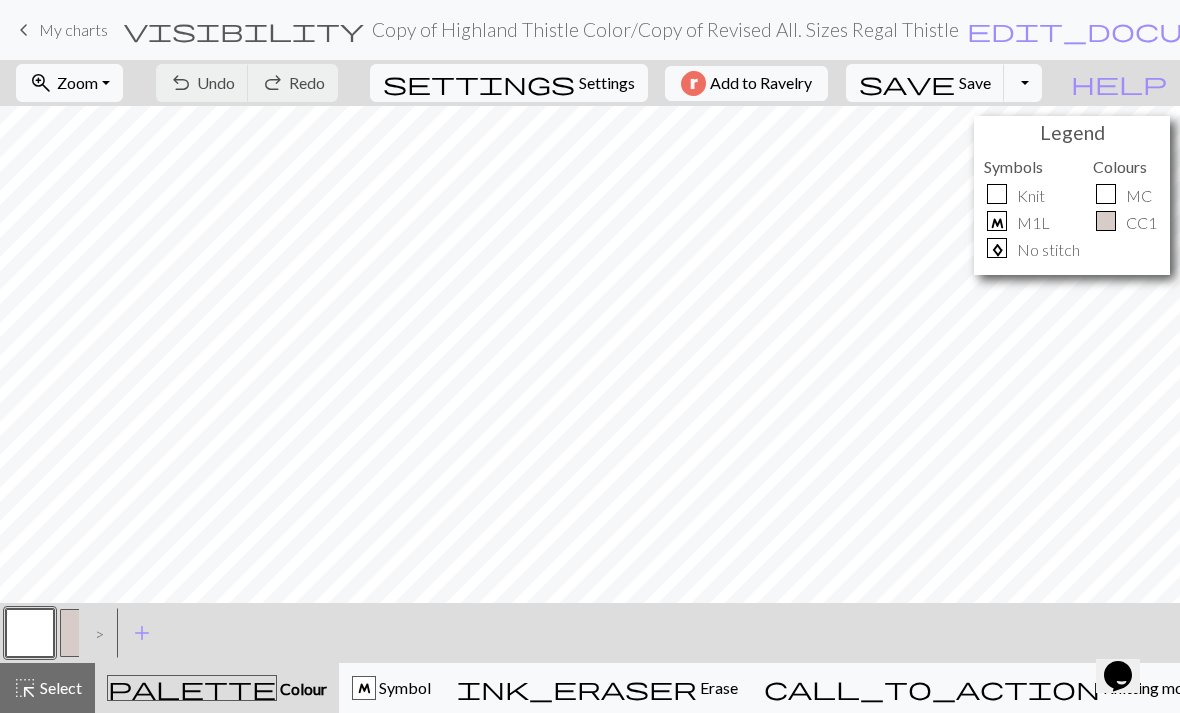 click at bounding box center [84, 633] 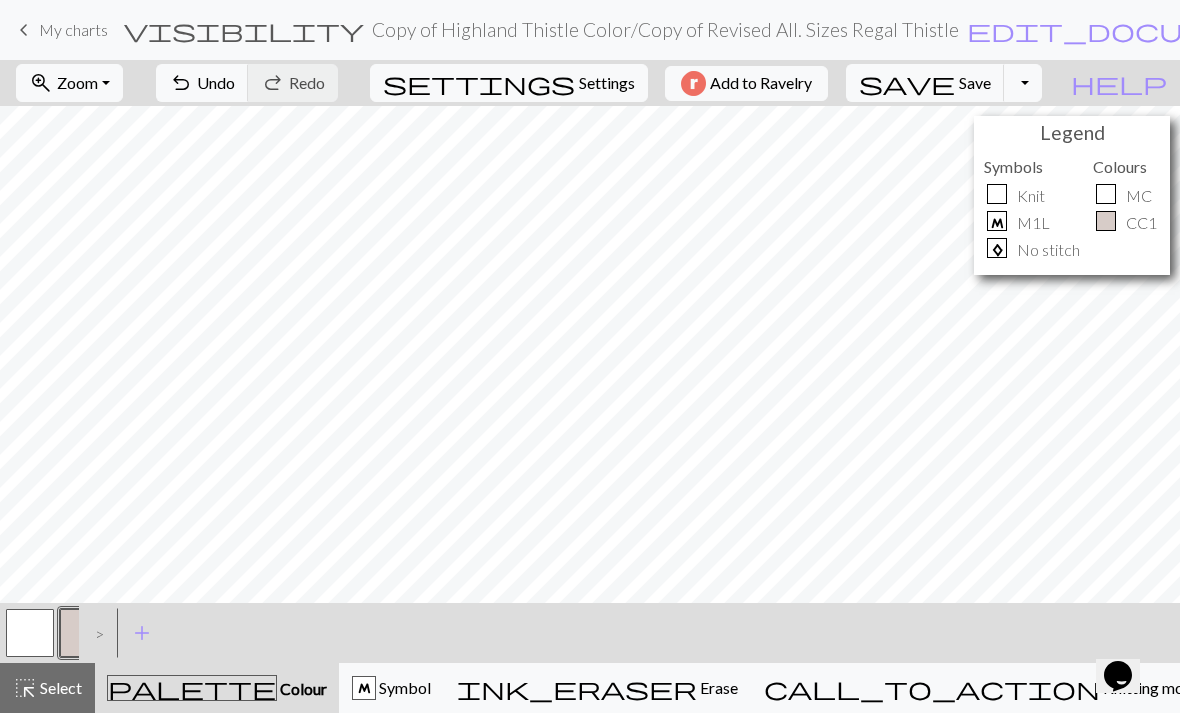 click at bounding box center [30, 633] 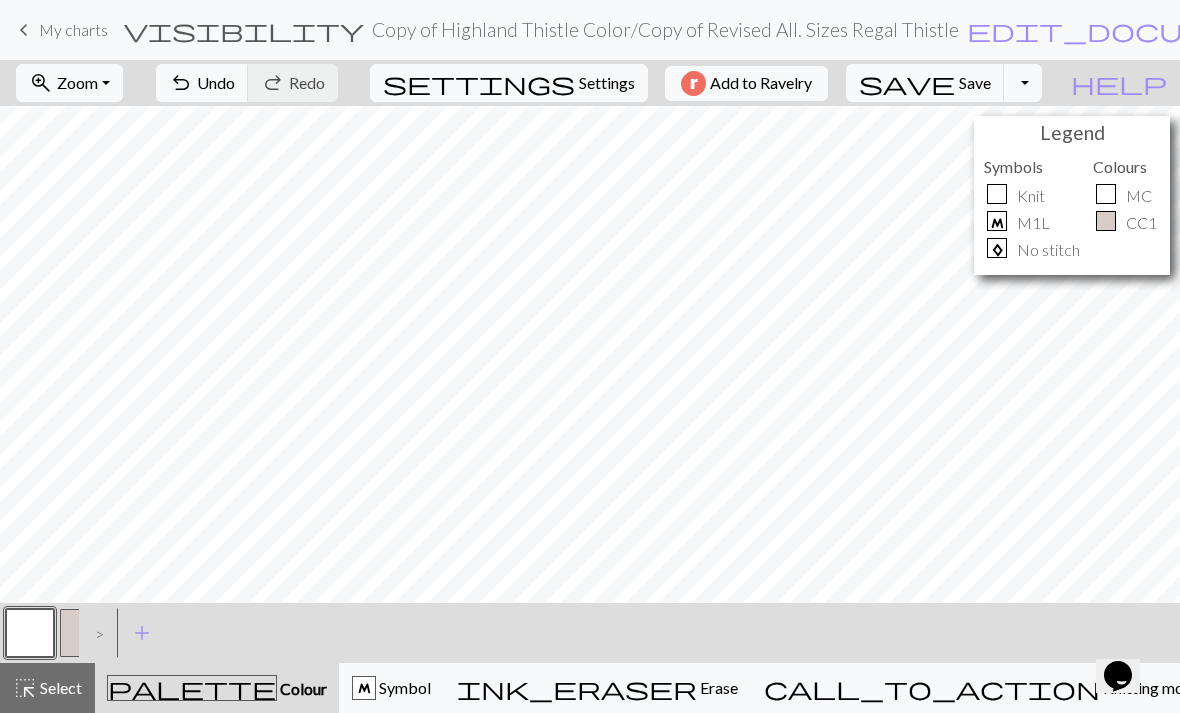 click on ">" at bounding box center [95, 633] 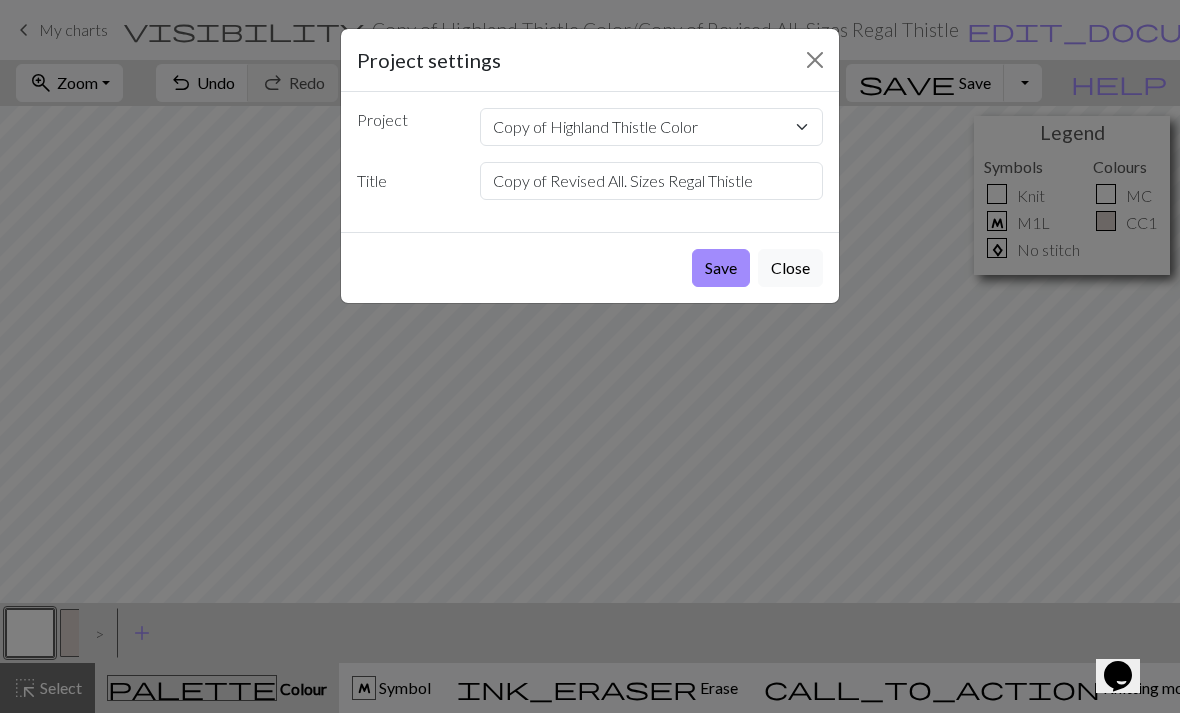 click on "Save" at bounding box center (721, 268) 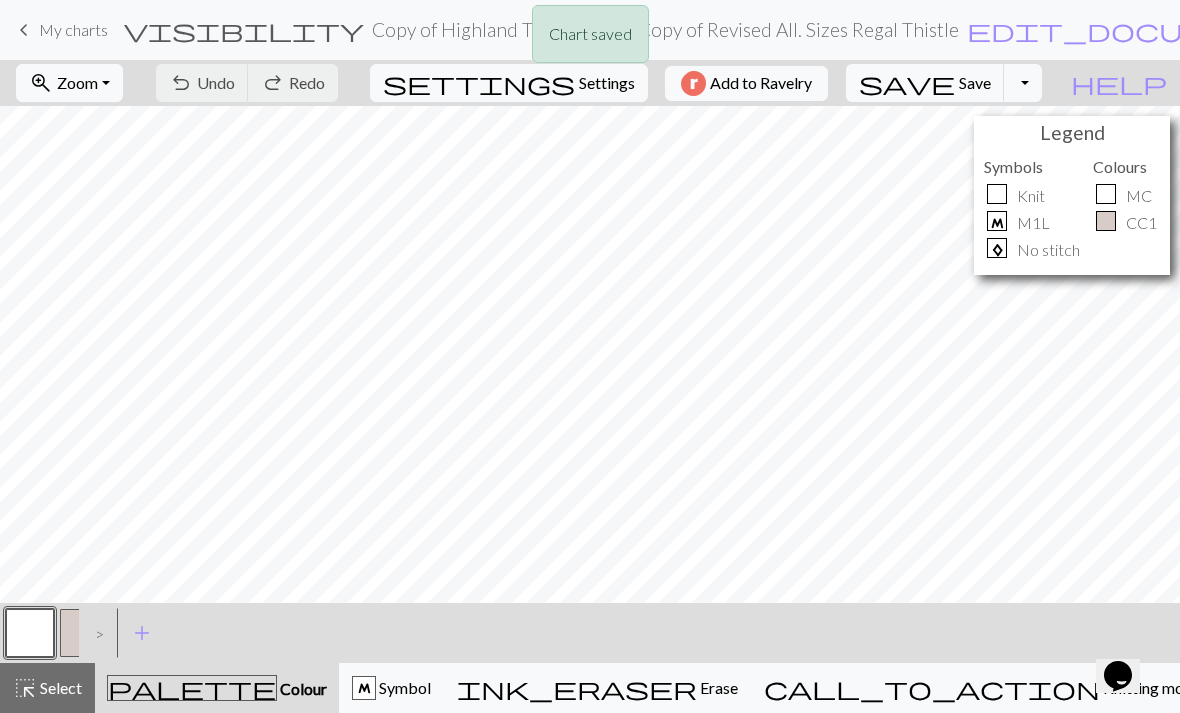 click on ">" at bounding box center (95, 633) 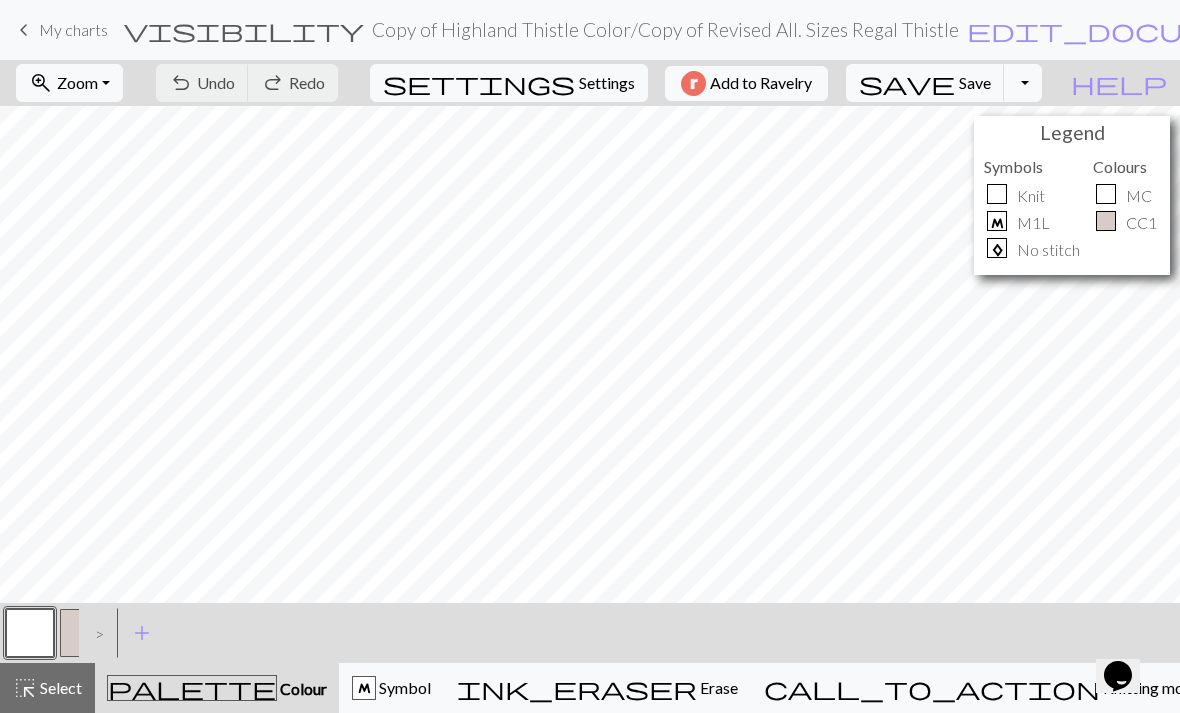 click on ">" at bounding box center (95, 633) 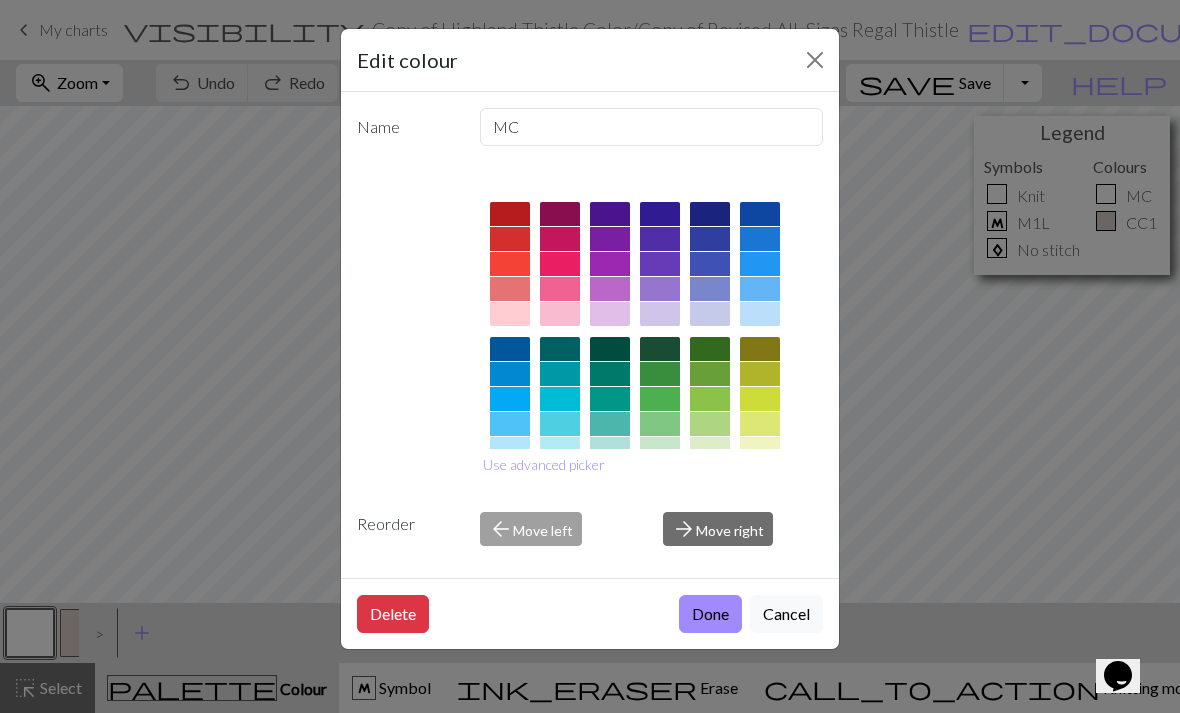 click at bounding box center (815, 60) 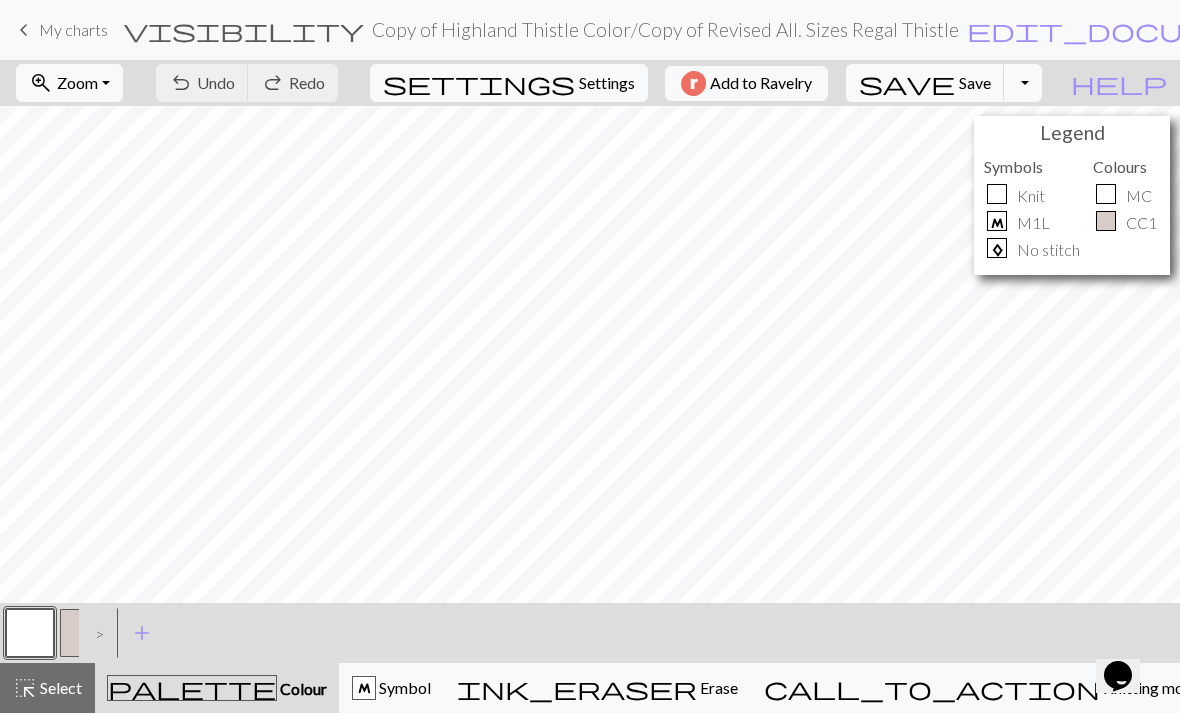 click on ">" at bounding box center [95, 633] 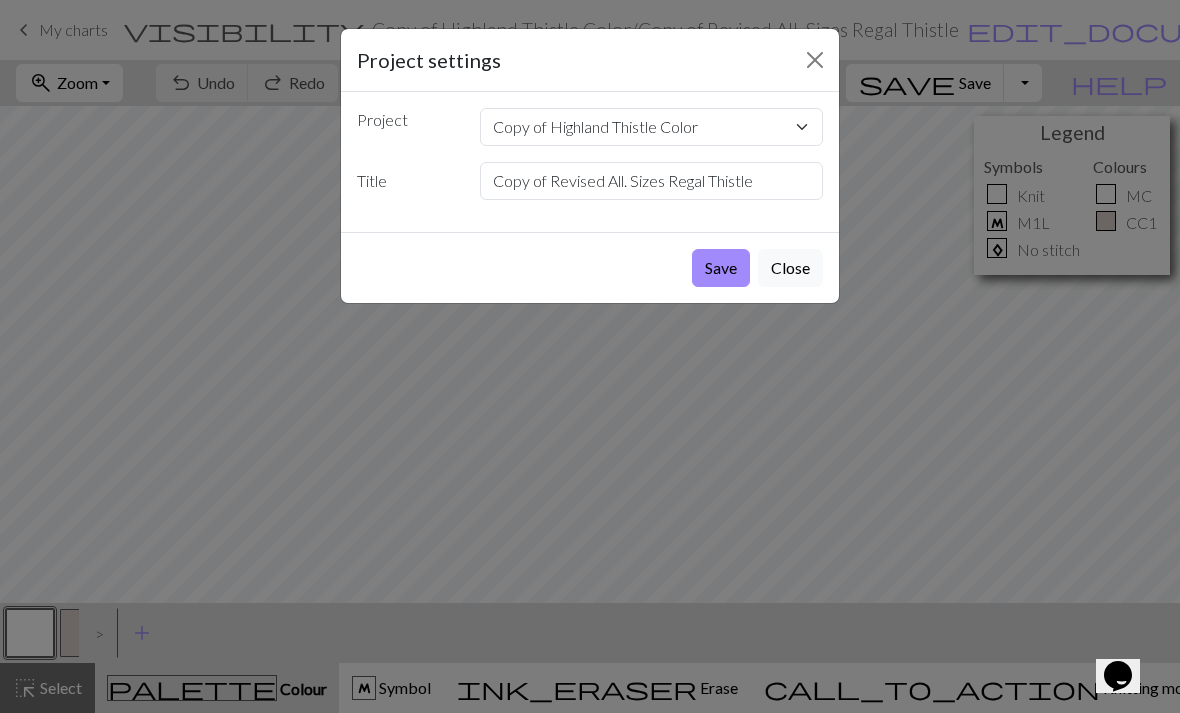 click on "Save" at bounding box center [721, 268] 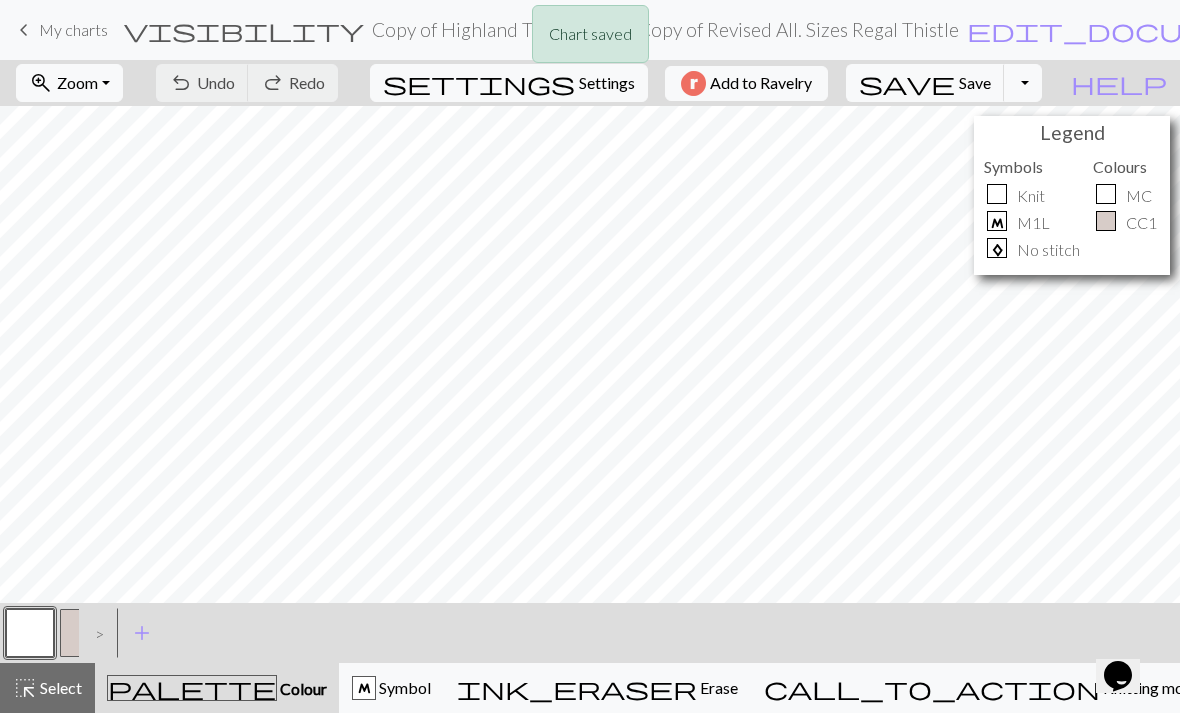 click on ">" at bounding box center [95, 633] 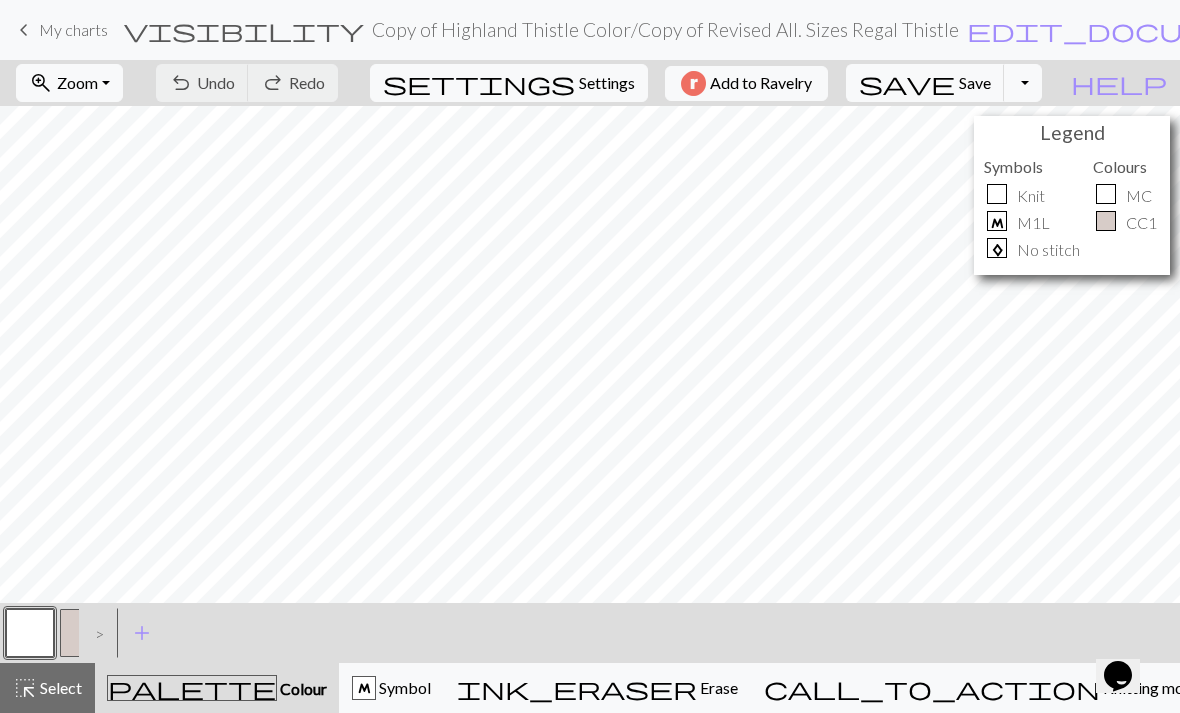 click on ">" at bounding box center (95, 633) 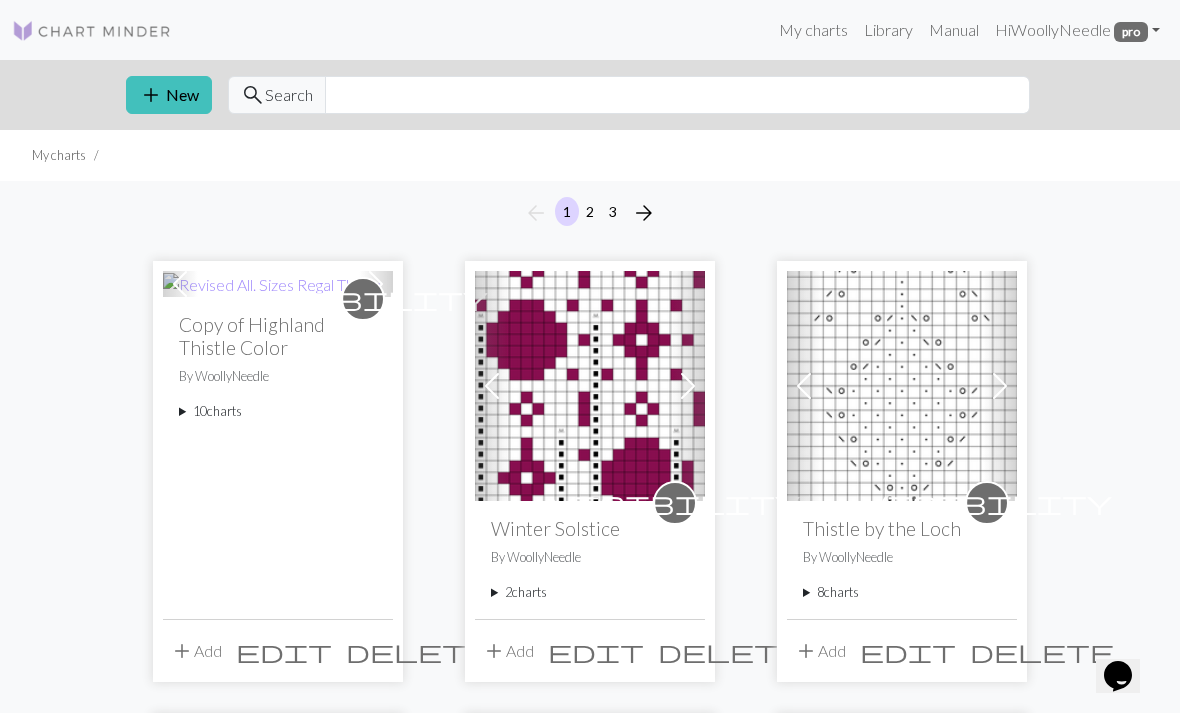 click on "10  charts" at bounding box center (278, 411) 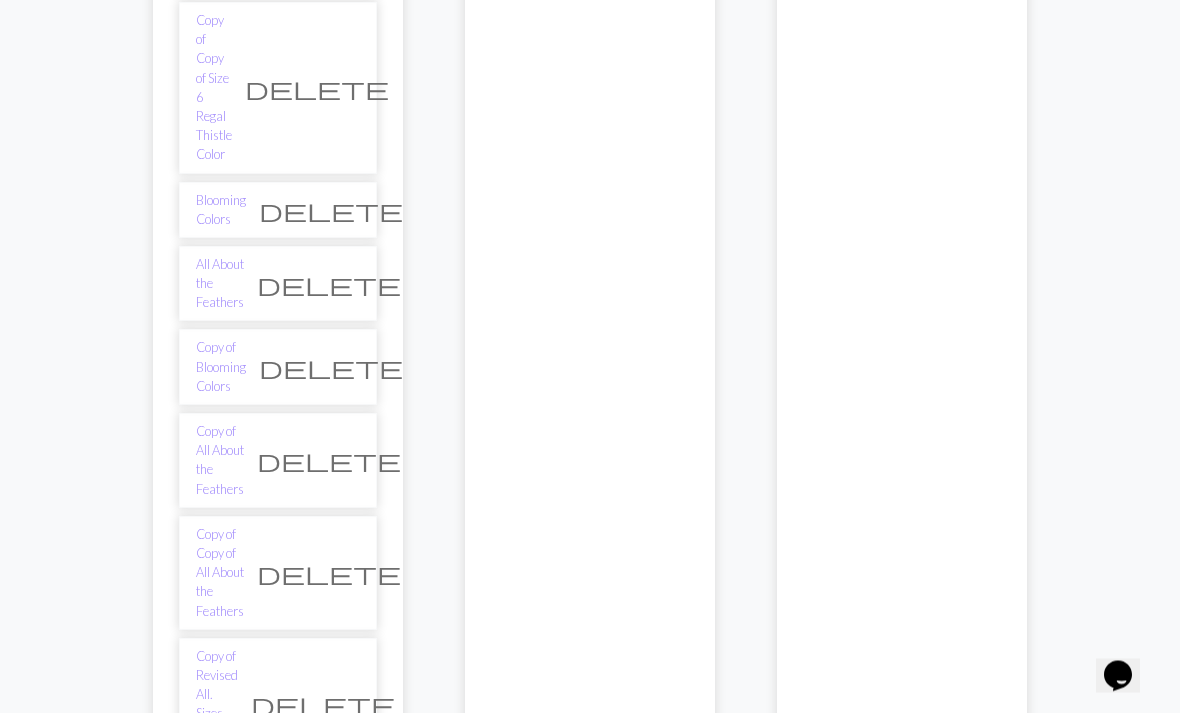 scroll, scrollTop: 851, scrollLeft: 0, axis: vertical 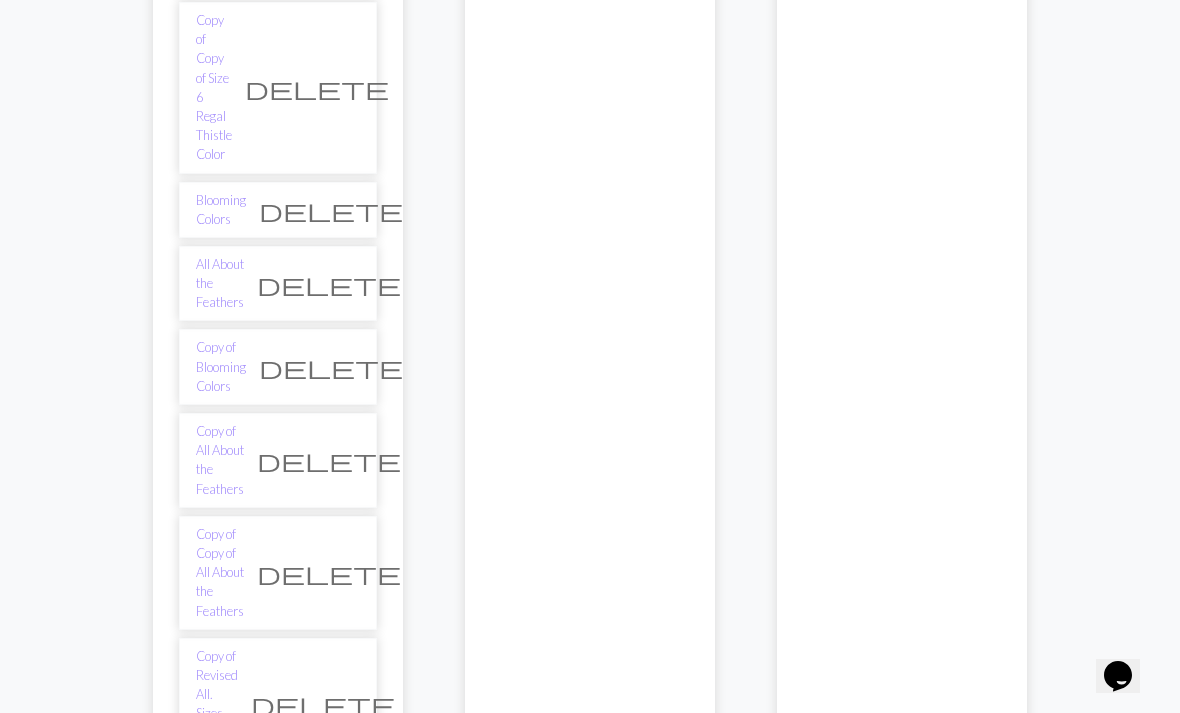 click on "Copy of Revised All. Sizes Regal Thistle" at bounding box center [217, 704] 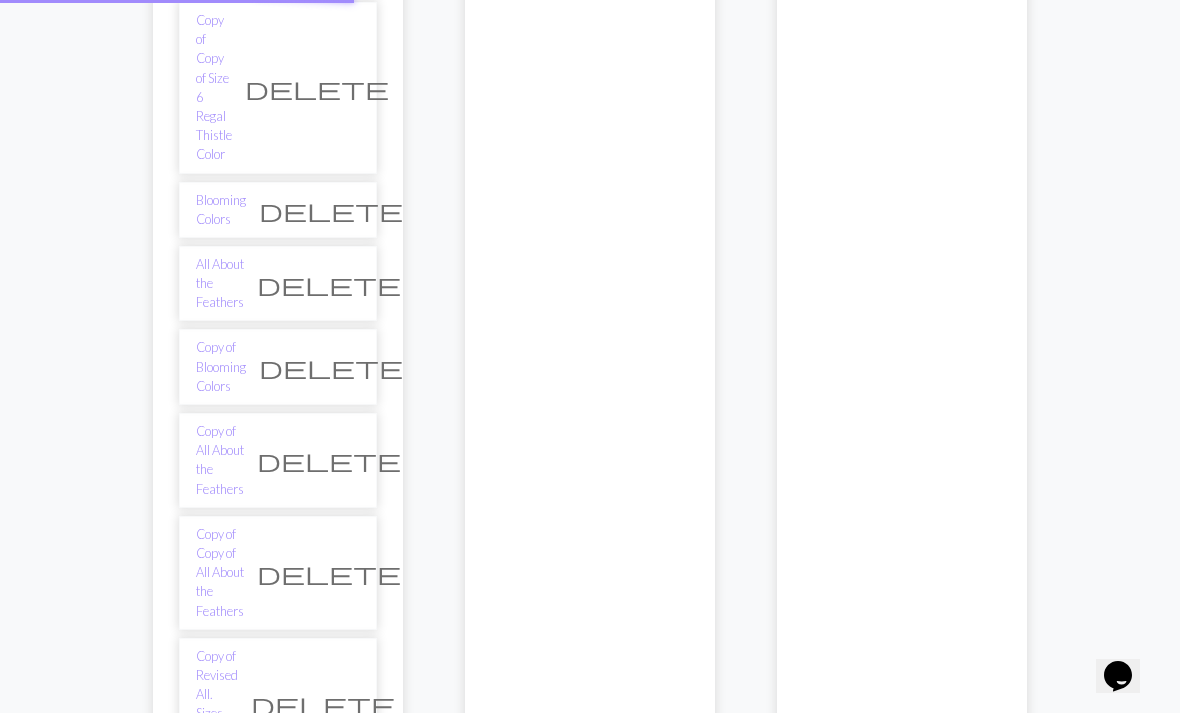 scroll, scrollTop: 0, scrollLeft: 0, axis: both 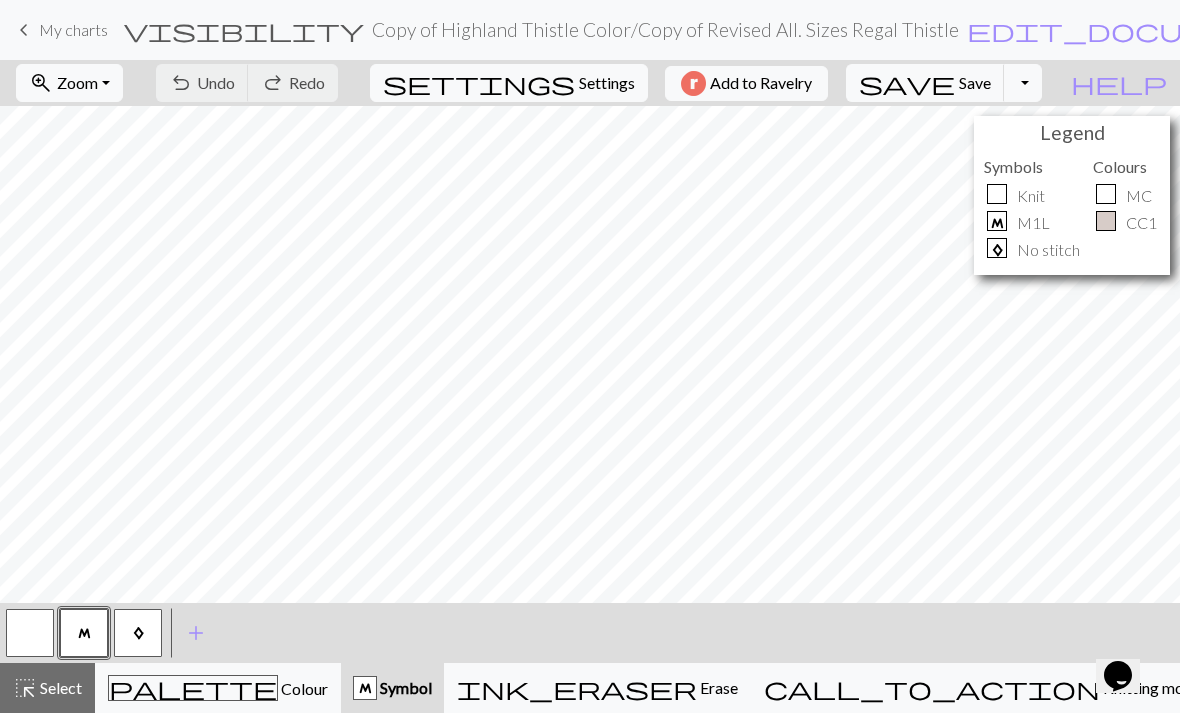 click on "zoom_in Zoom Zoom" at bounding box center [69, 83] 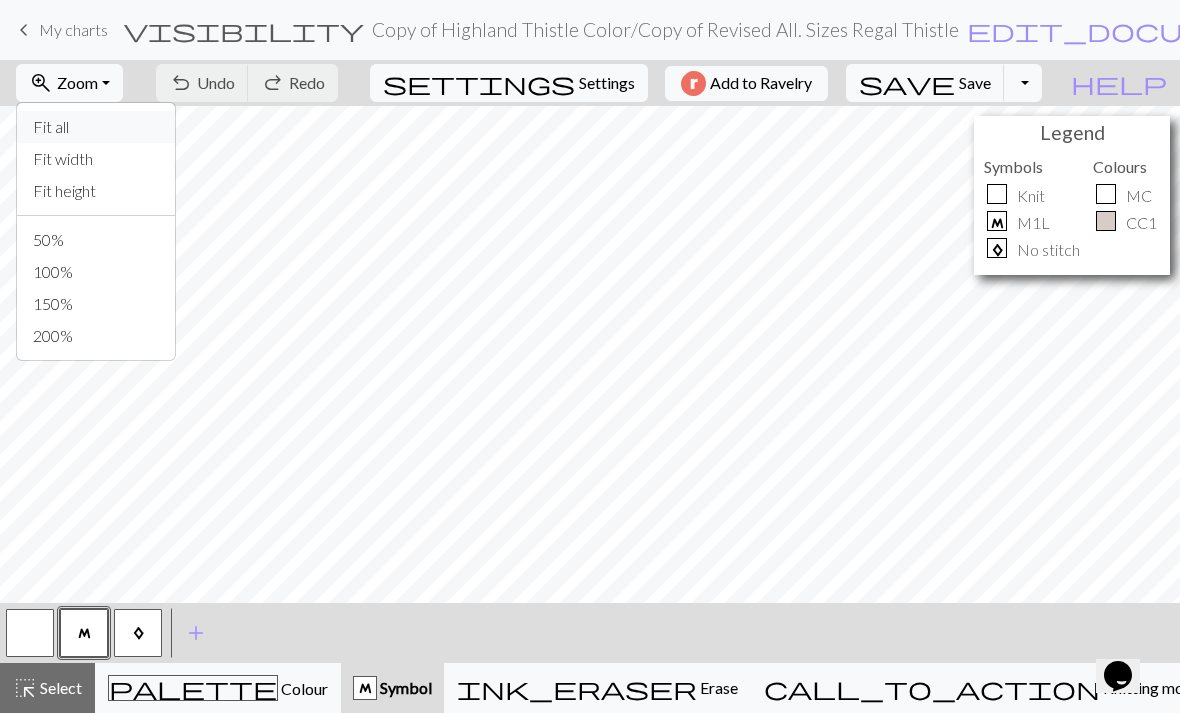click on "Fit all" at bounding box center (96, 127) 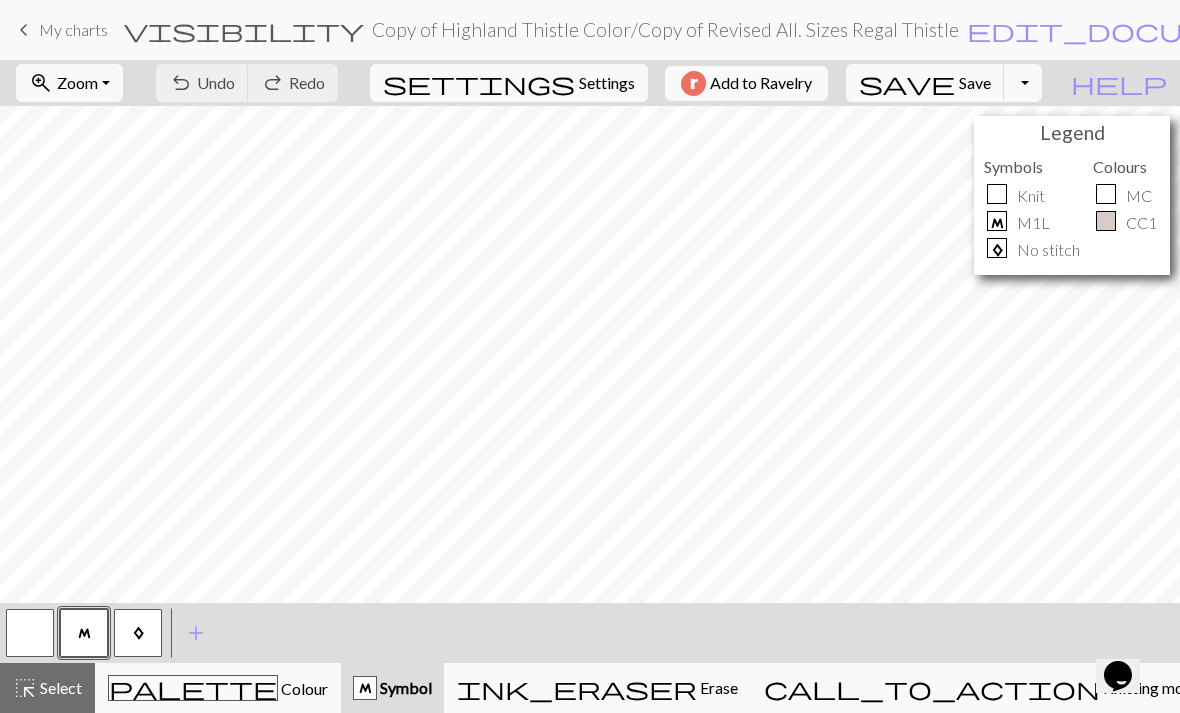 click on "palette   Colour   Colour" at bounding box center (218, 688) 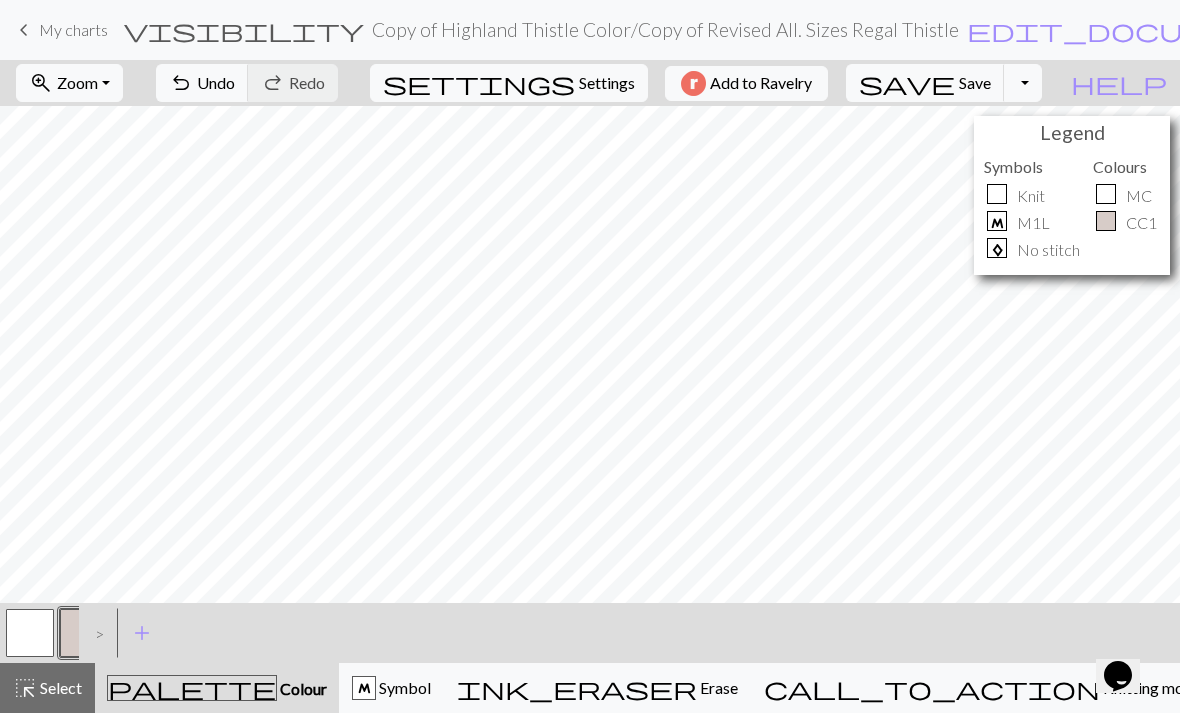 click on "edit_document" at bounding box center [1123, 30] 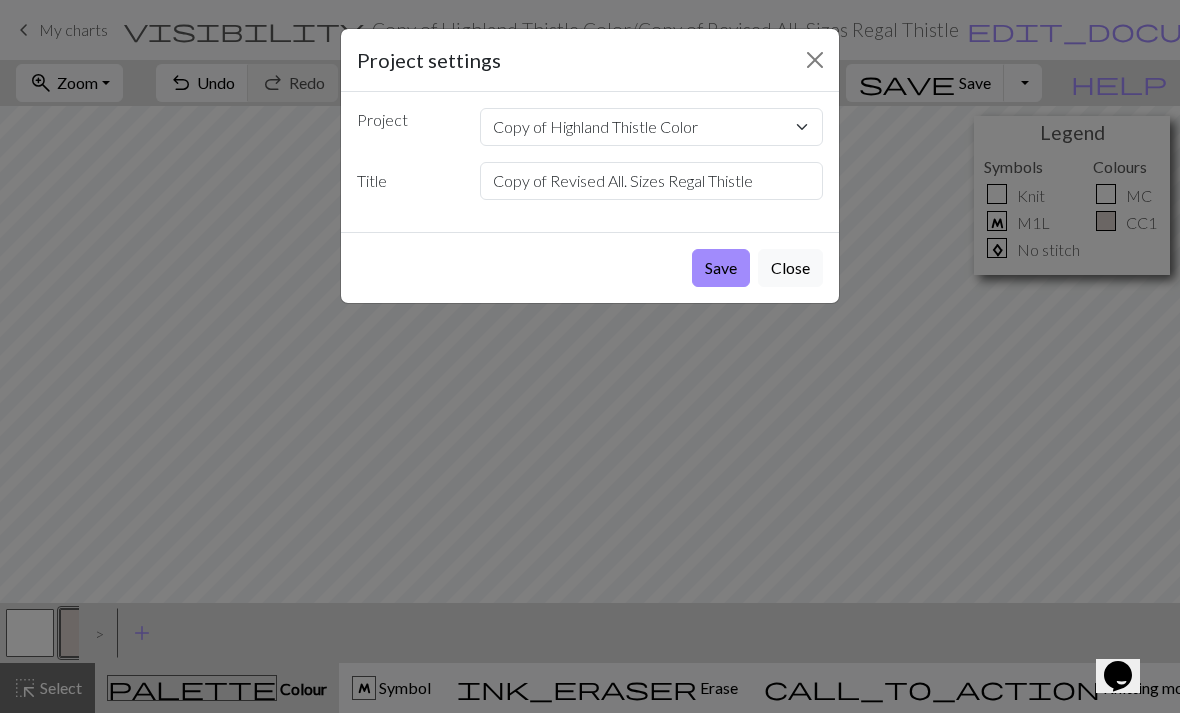 click on "Save" at bounding box center [721, 268] 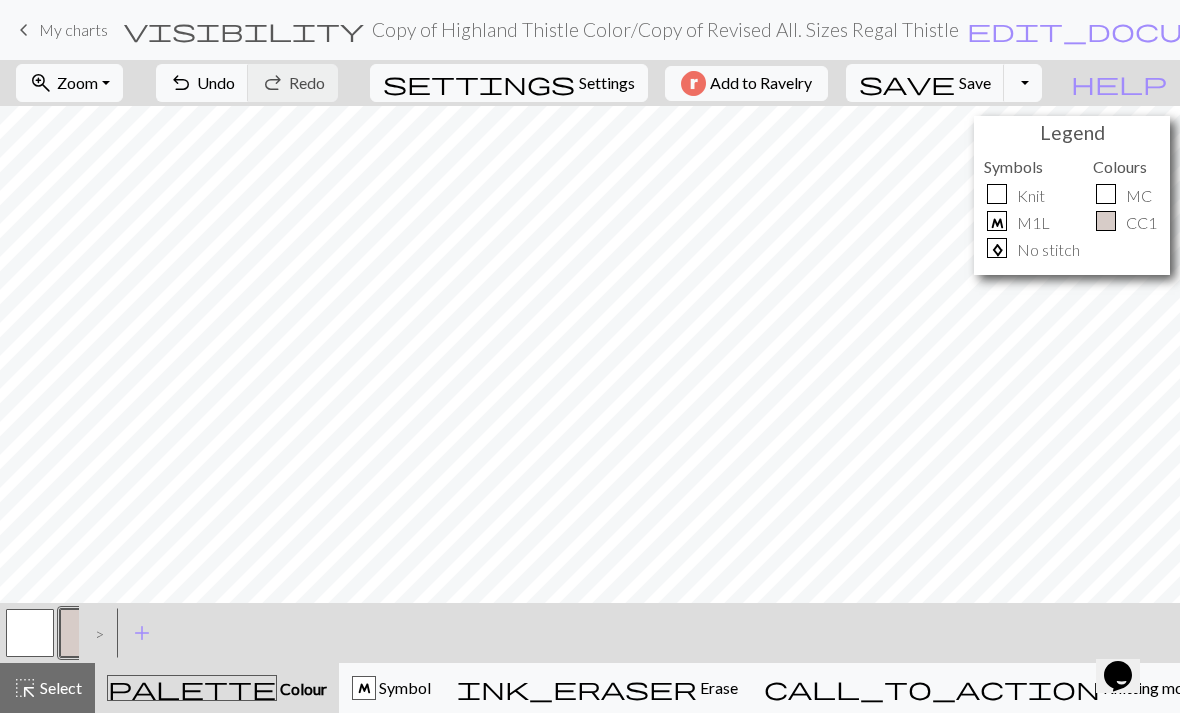 click at bounding box center [30, 633] 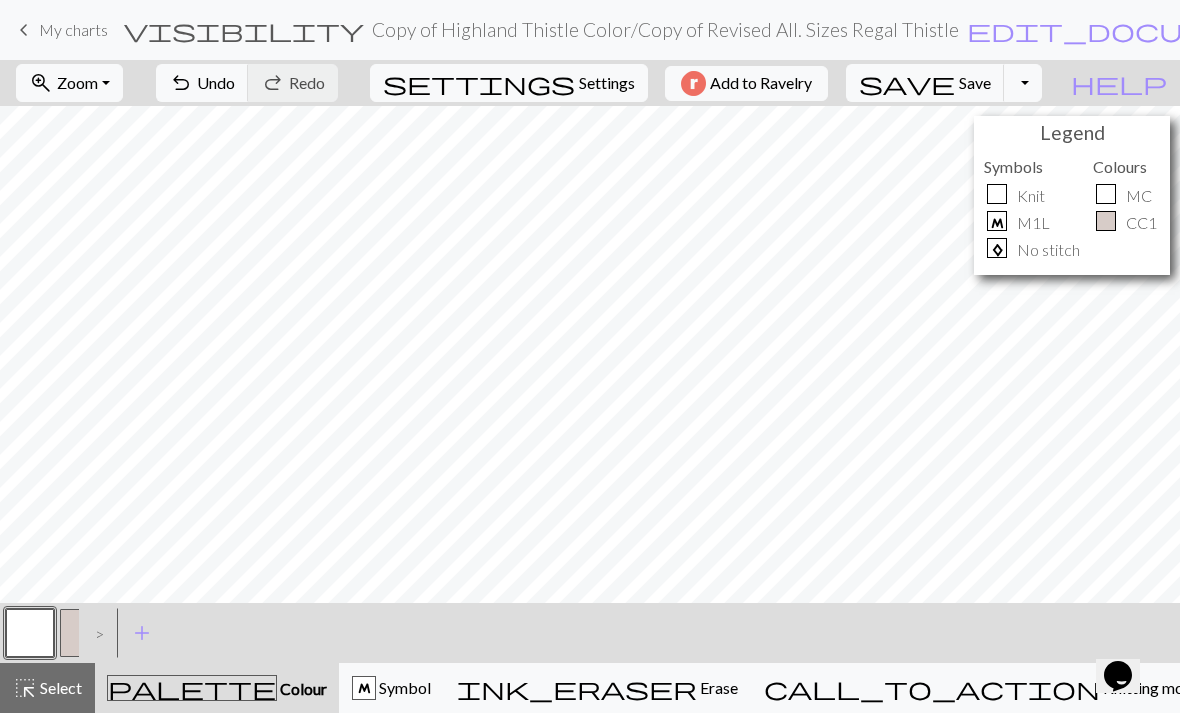click at bounding box center [84, 633] 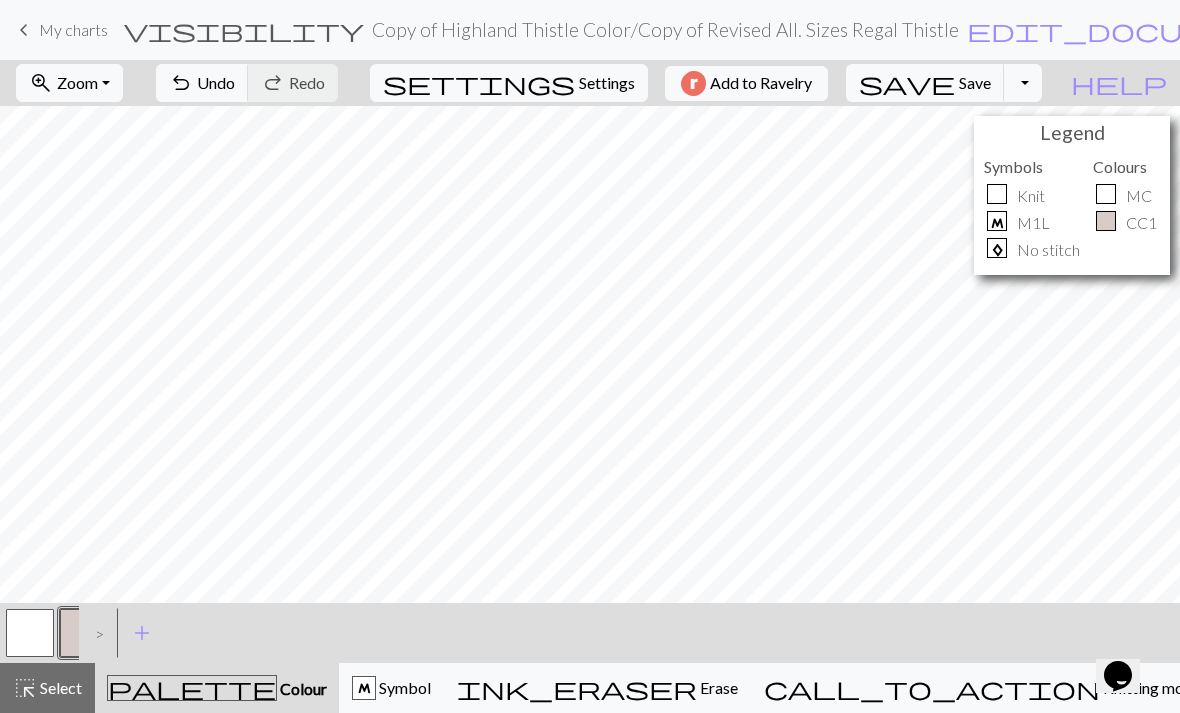 click at bounding box center (30, 633) 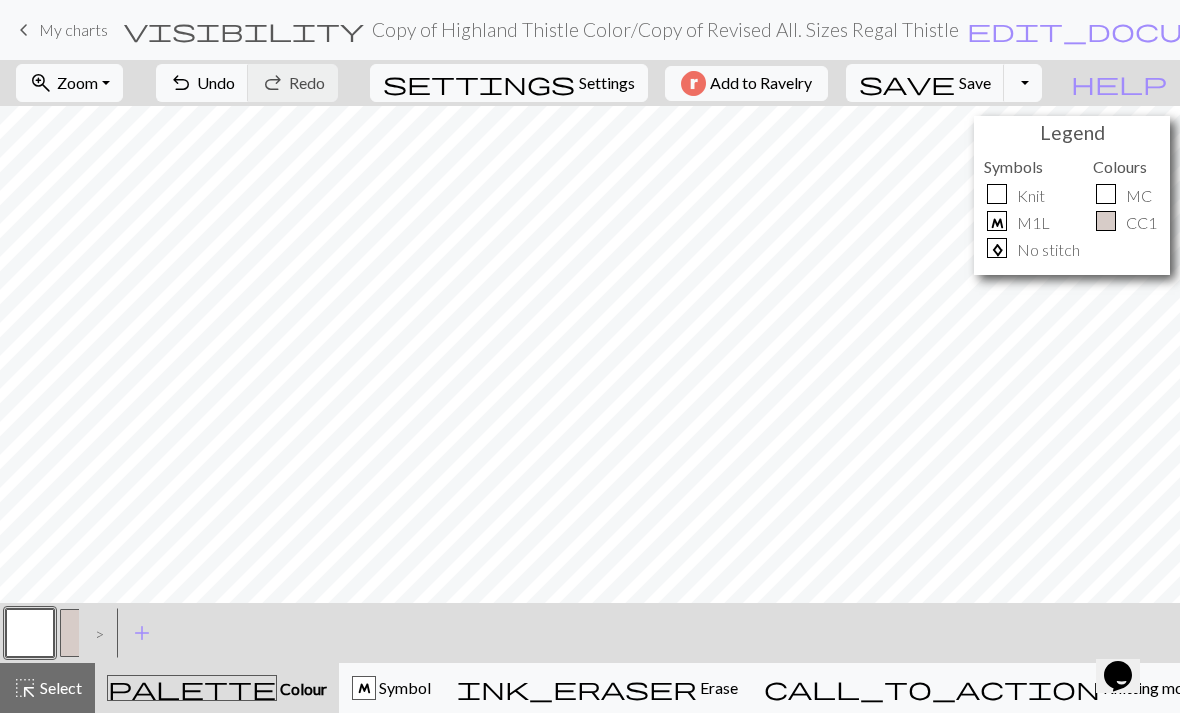 click on ">" at bounding box center (95, 633) 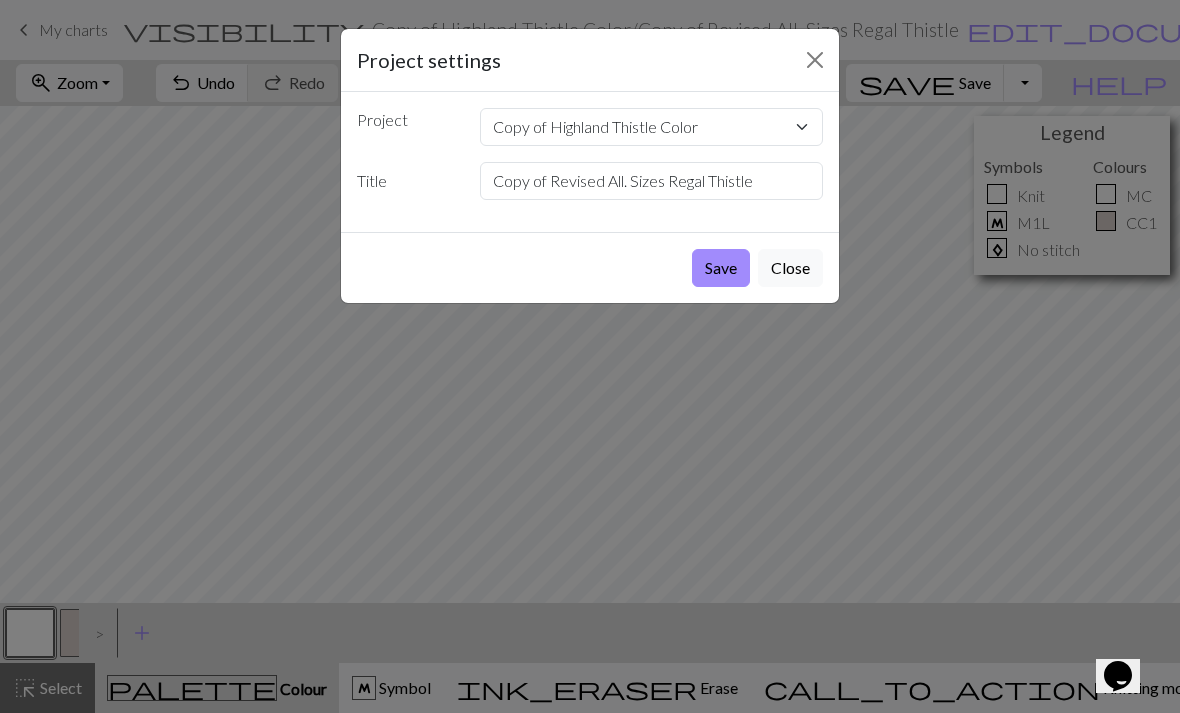 click on "Save" at bounding box center (721, 268) 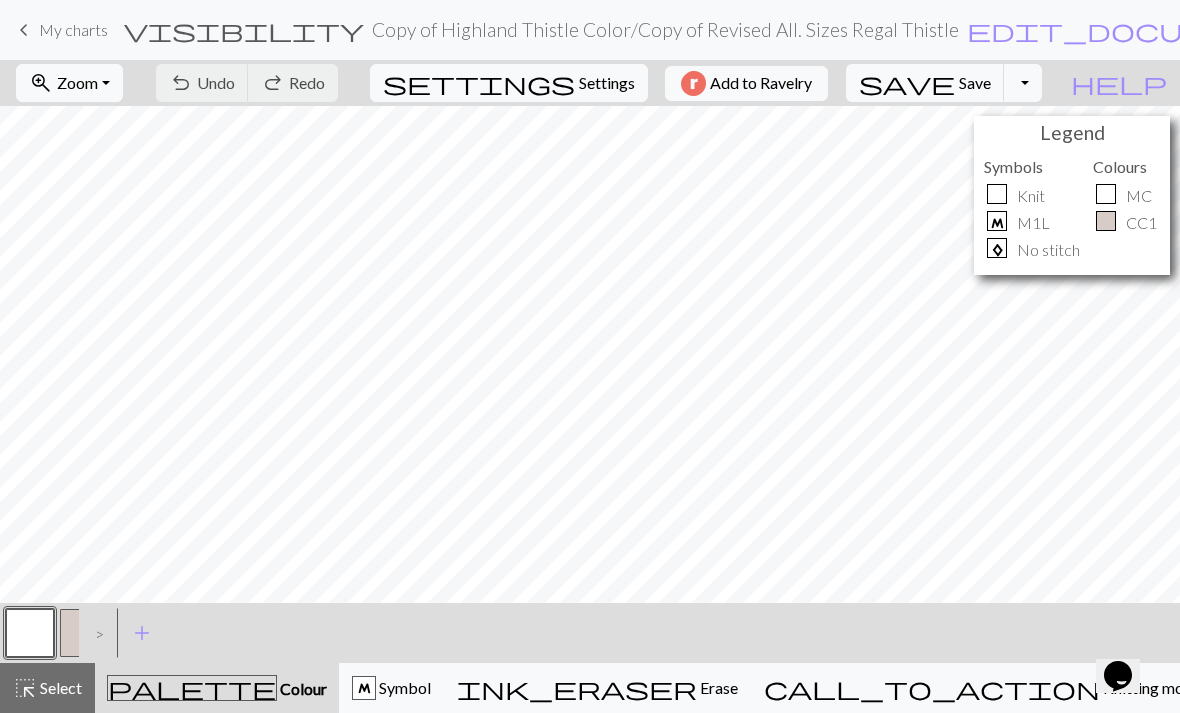 click at bounding box center [84, 633] 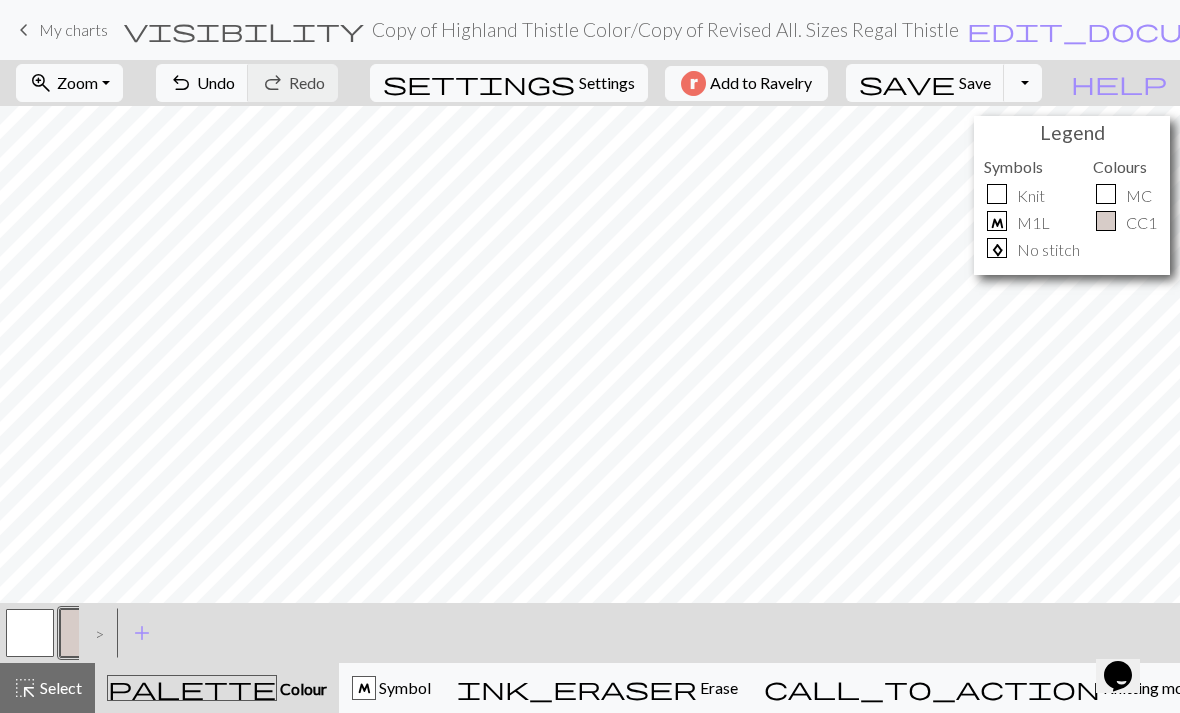click at bounding box center (30, 633) 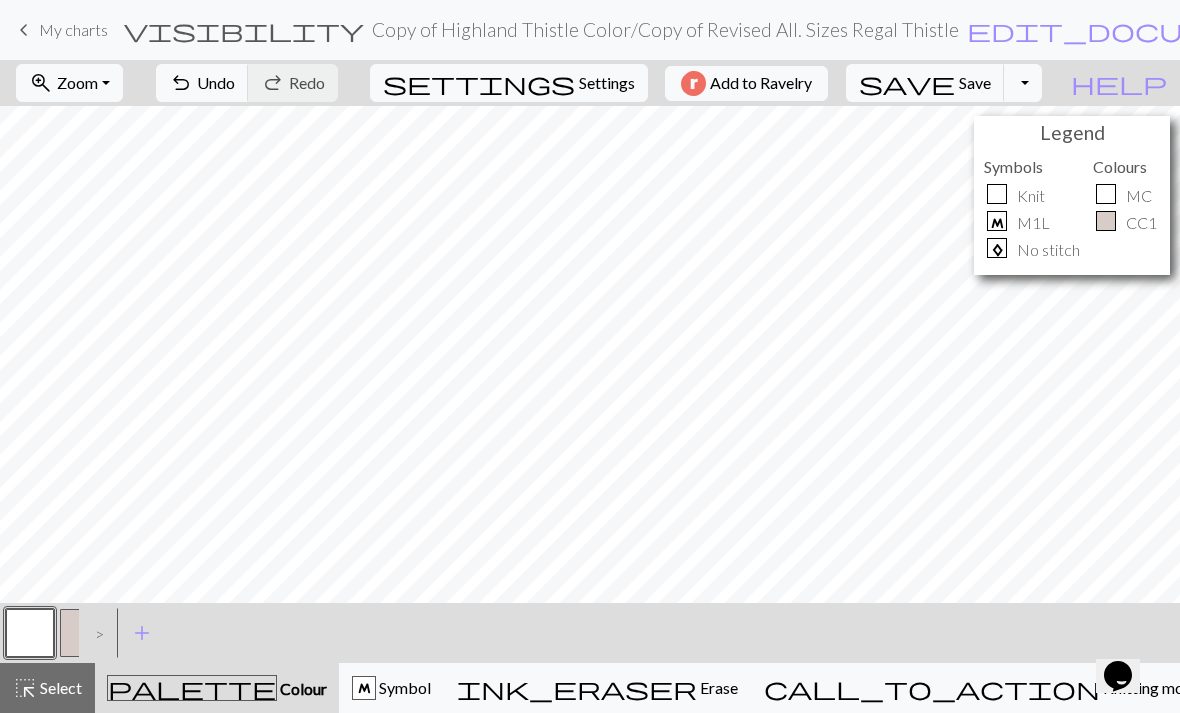 click on "edit_document" at bounding box center [1123, 30] 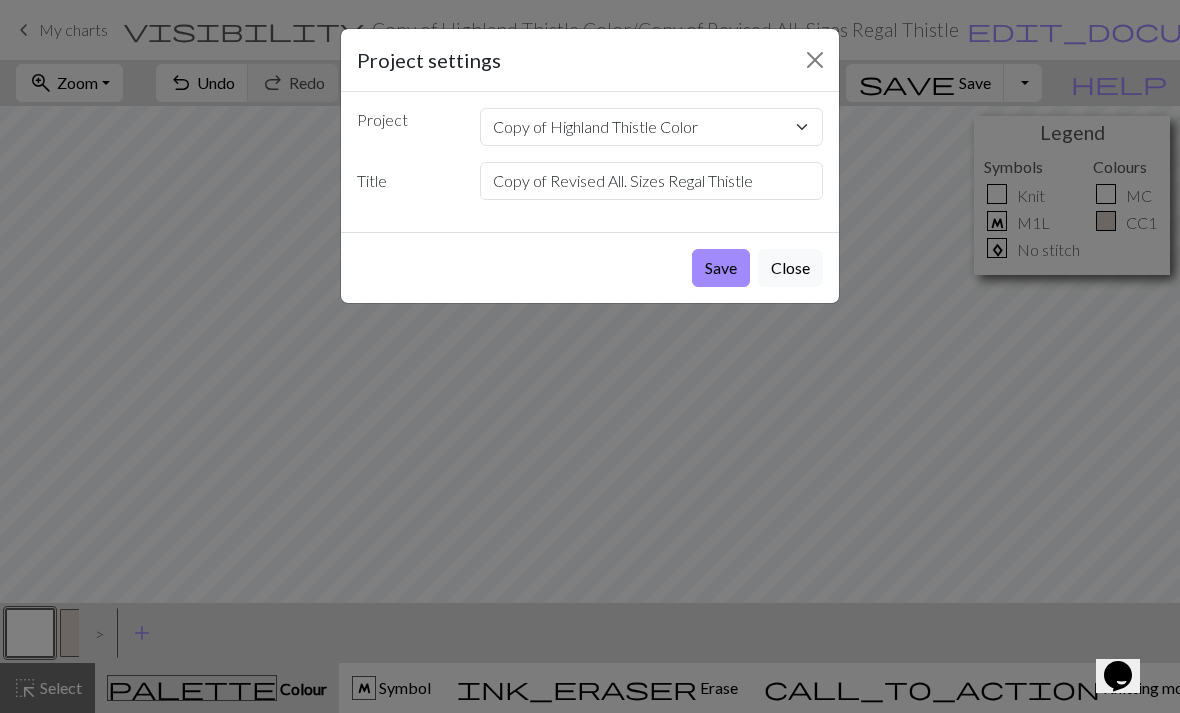 click on "Save" at bounding box center (721, 268) 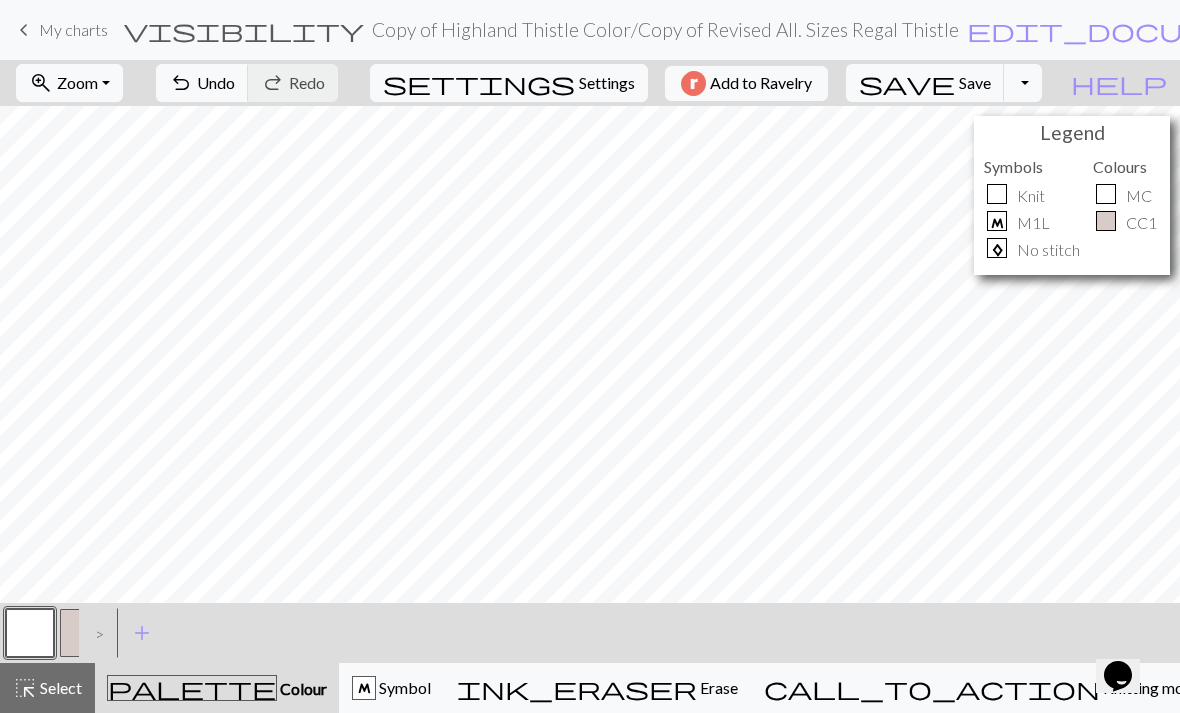 click on "edit_document" at bounding box center [1123, 30] 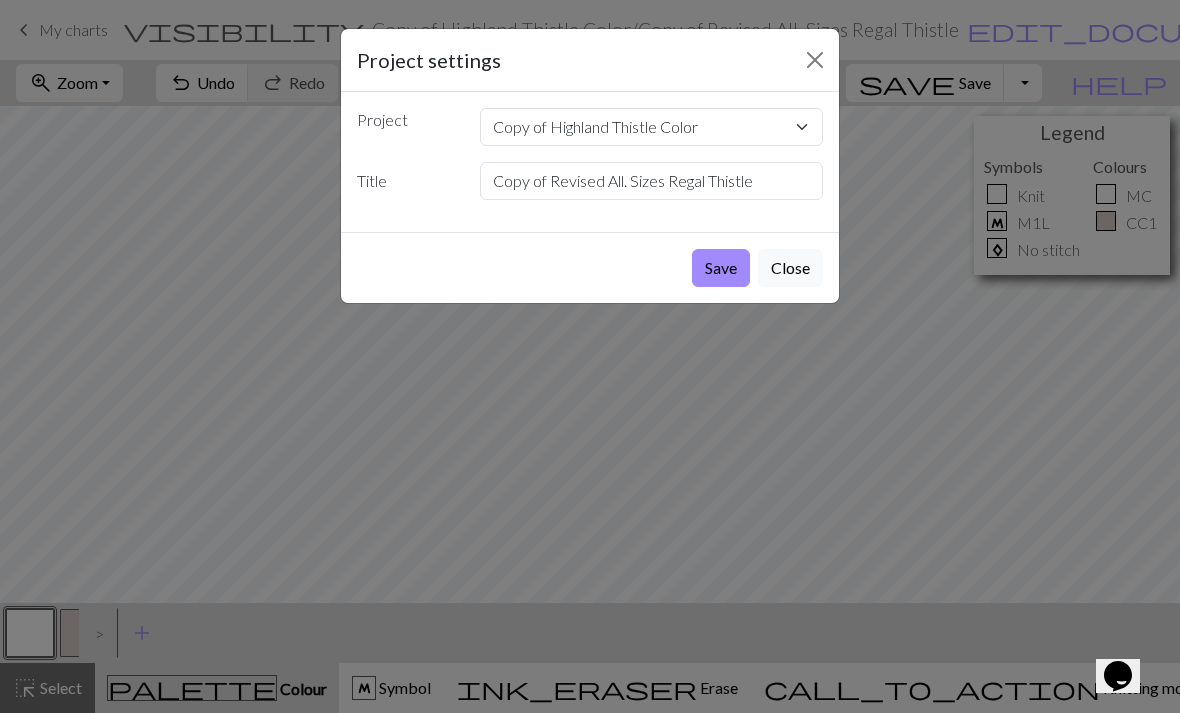 click on "Save" at bounding box center [721, 268] 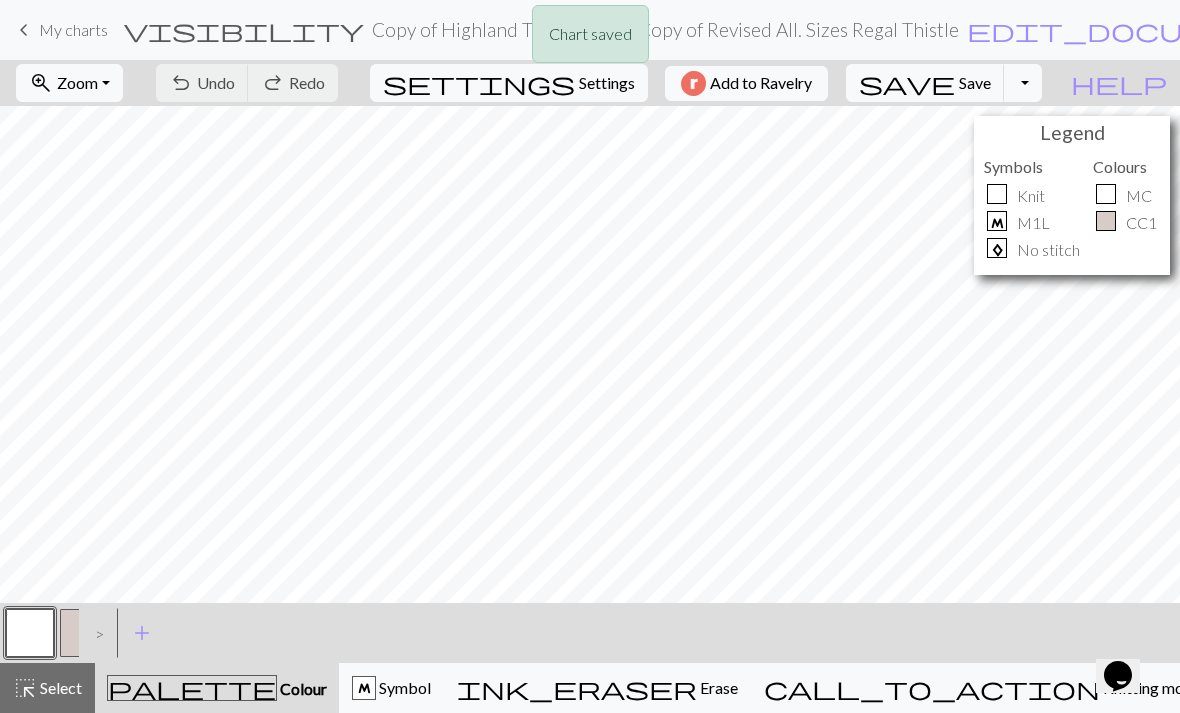 click at bounding box center [84, 633] 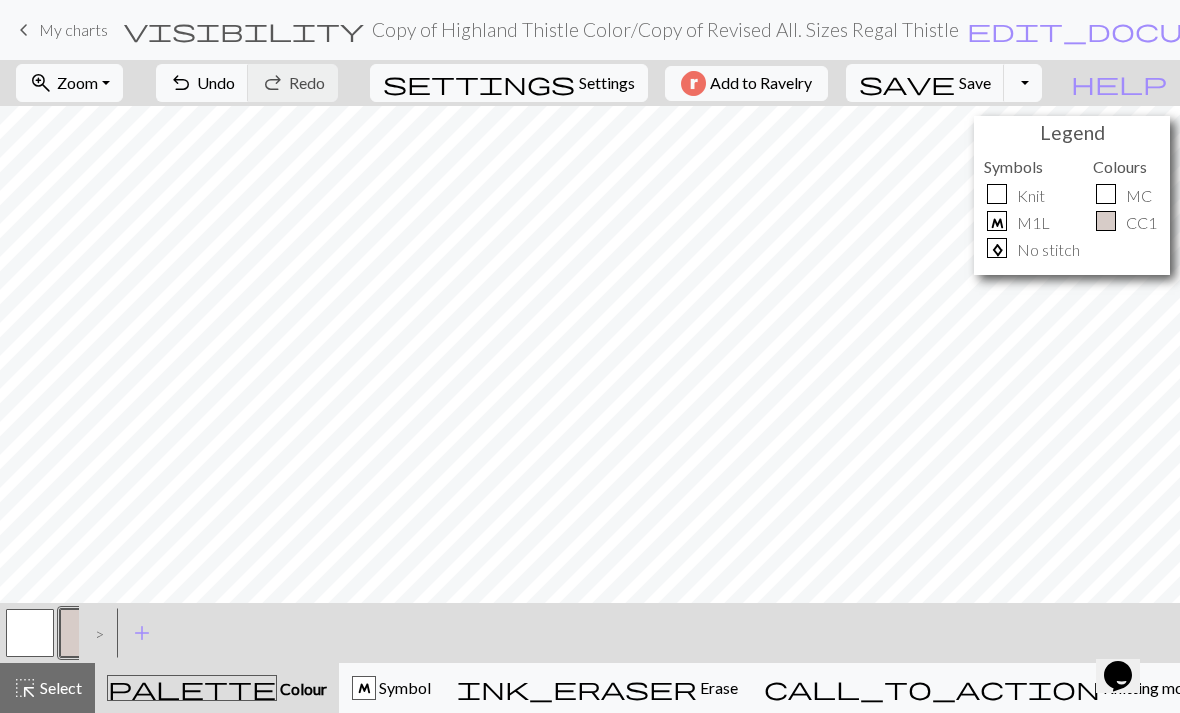 click on "edit_document" at bounding box center (1123, 30) 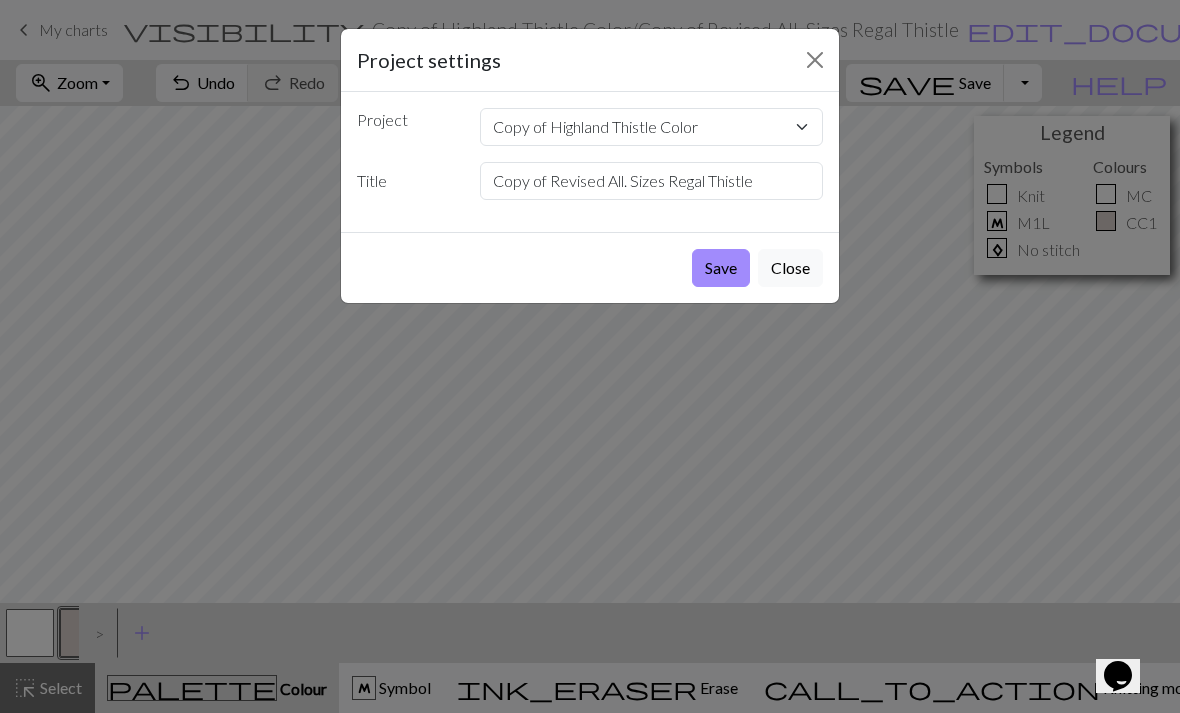 click on "Save" at bounding box center [721, 268] 